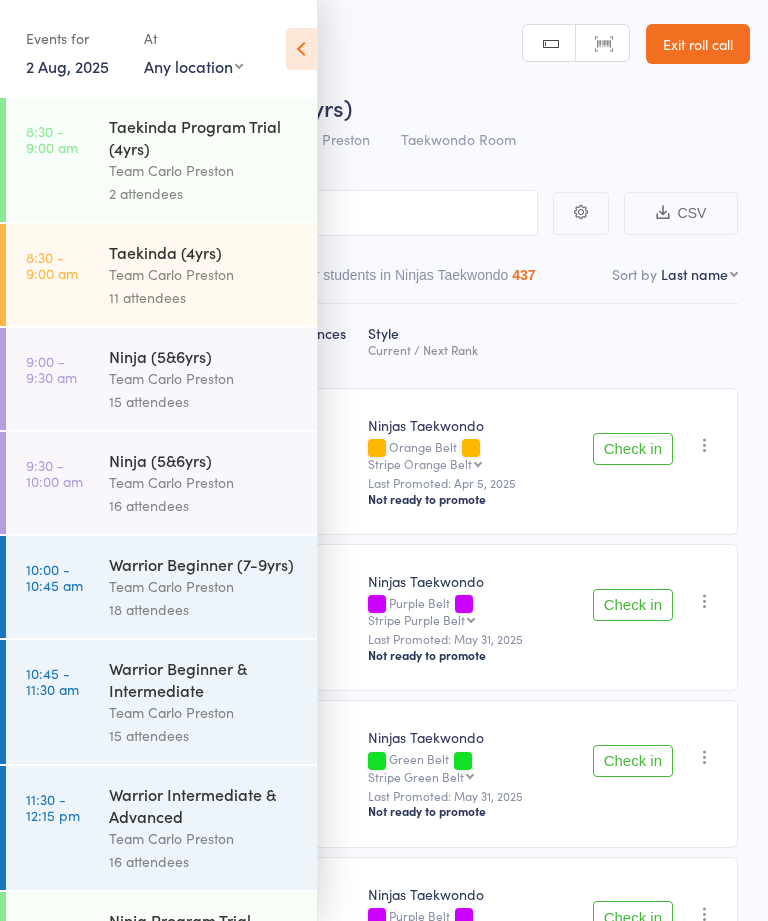 scroll, scrollTop: 0, scrollLeft: 0, axis: both 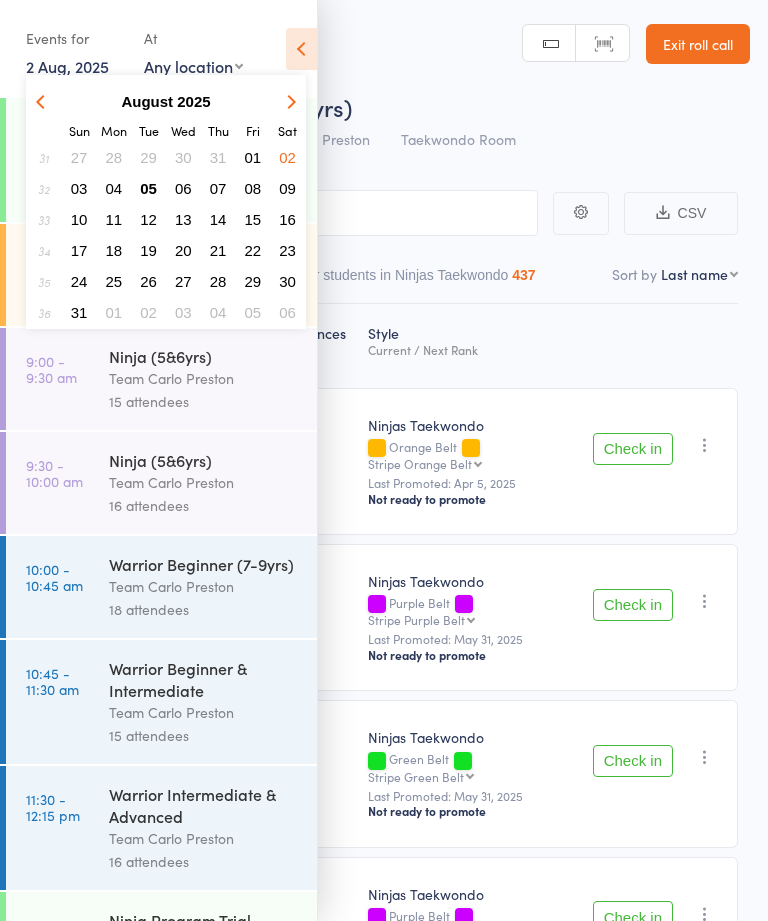 click on "05" at bounding box center [148, 188] 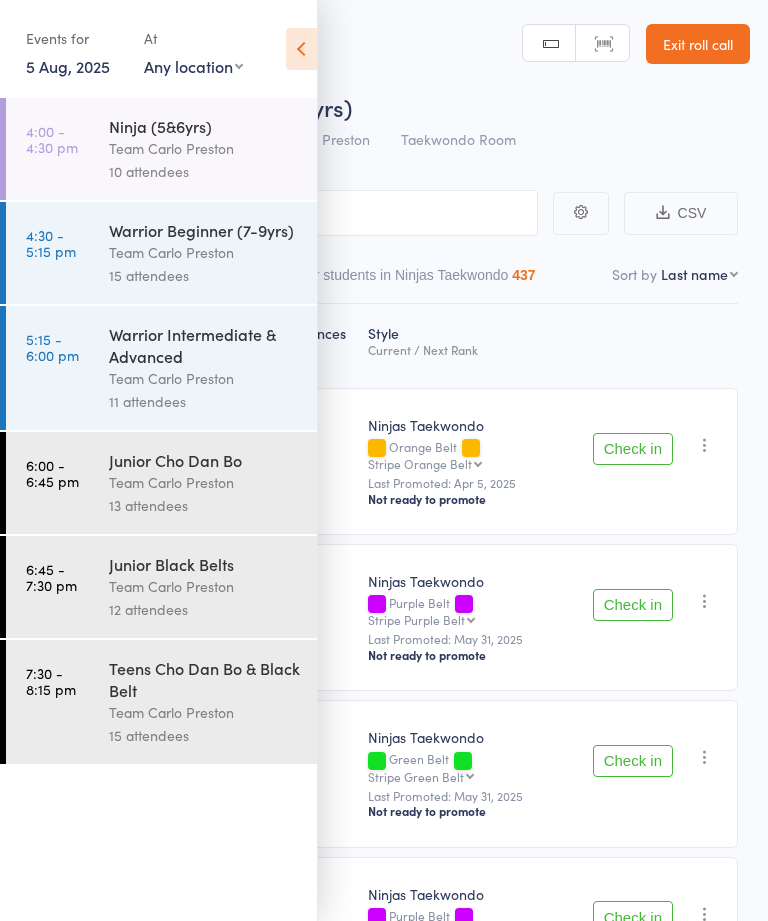 click on "Ninja (5&6yrs)" at bounding box center (204, 126) 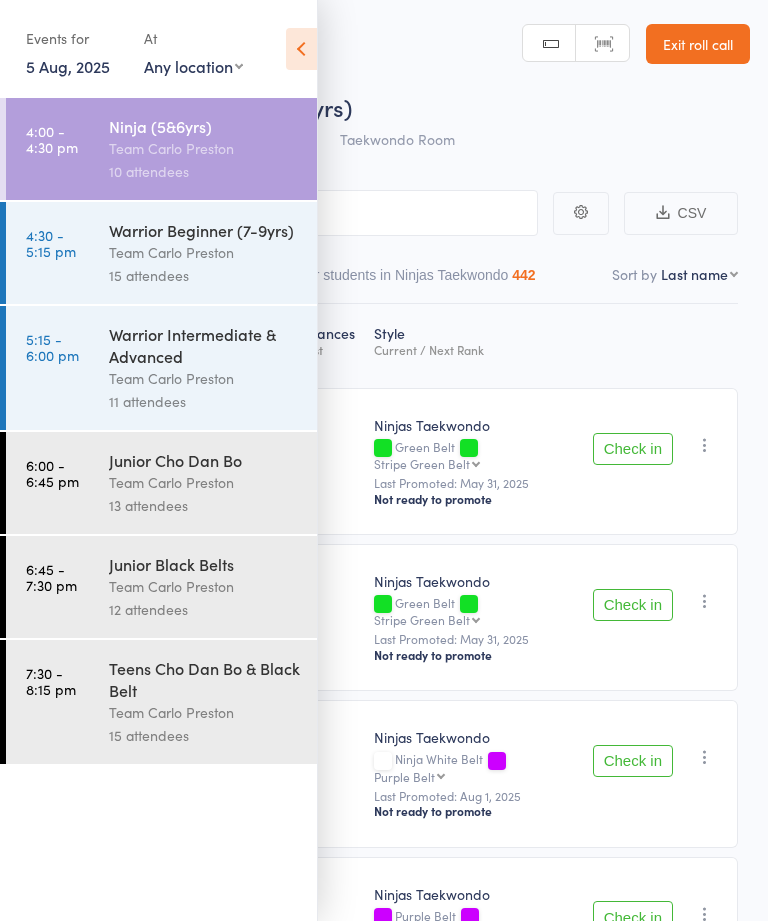 click on "[TIME] - [TIME] [CLASS_NAME] ([AGE_RANGE]) Team [NAME] [NUMBER] attendees [TIME] - [TIME] [CLASS_NAME] ([AGE_RANGE]) Team [NAME] [NUMBER] attendees [TIME] - [TIME] [CLASS_NAME] Team [NAME] [NUMBER] attendees [TIME] - [TIME] [CLASS_NAME] Team [NAME] [NUMBER] attendees [TIME] - [TIME] [CLASS_NAME] Team [NAME] [NUMBER] attendees [TIME] - [TIME] [CLASS_NAME] & [CLASS_NAME] Team [NAME] [NUMBER] attendees" at bounding box center (158, 509) 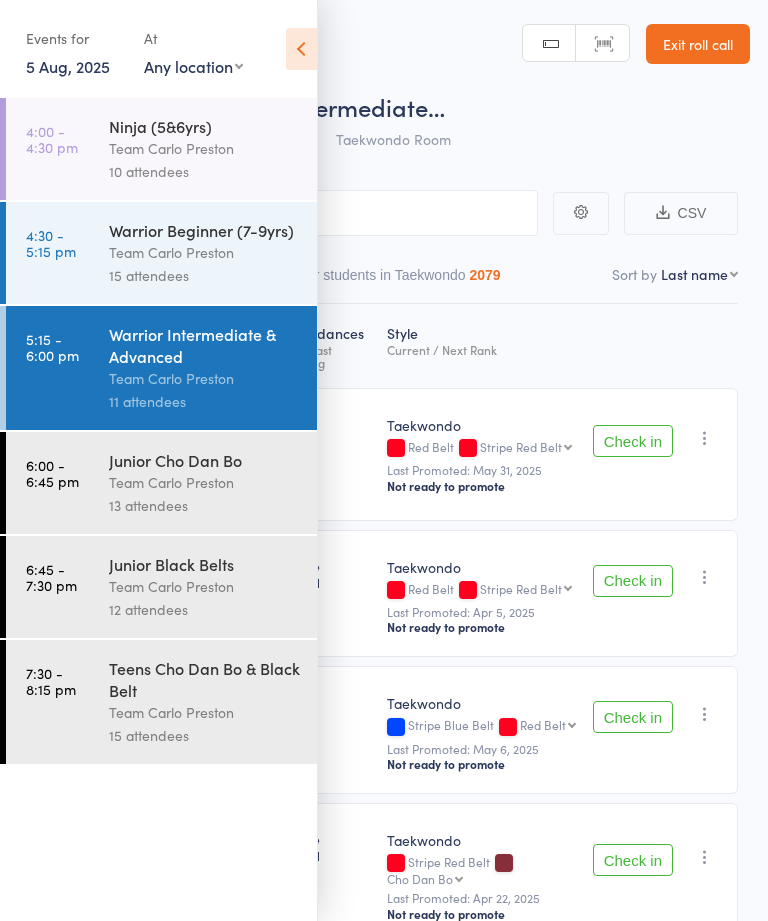 click at bounding box center [301, 49] 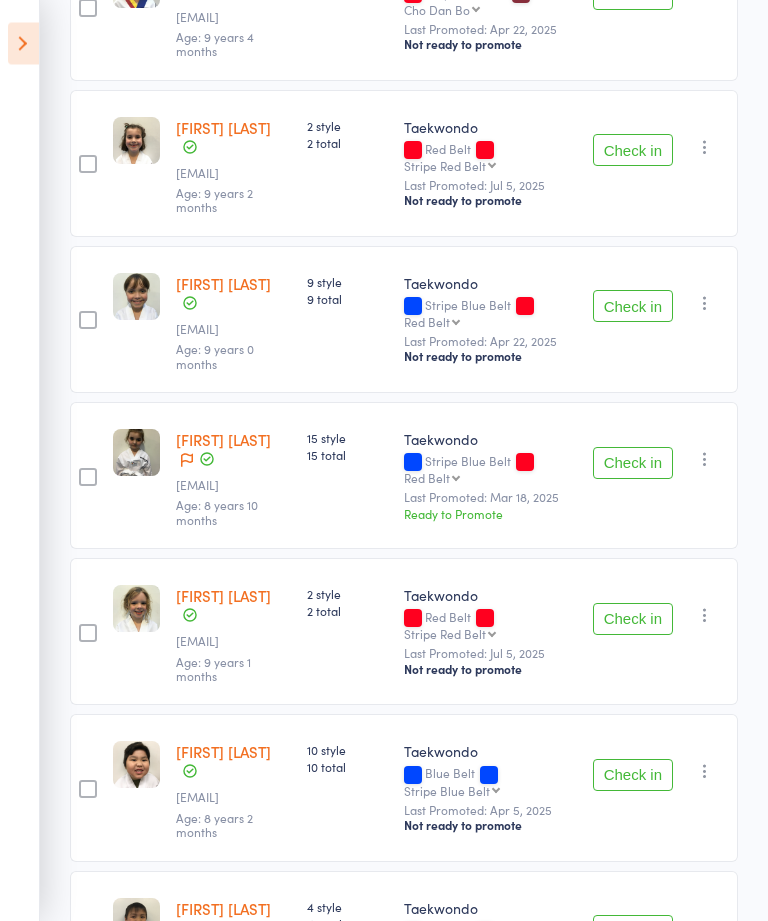 scroll, scrollTop: 1158, scrollLeft: 0, axis: vertical 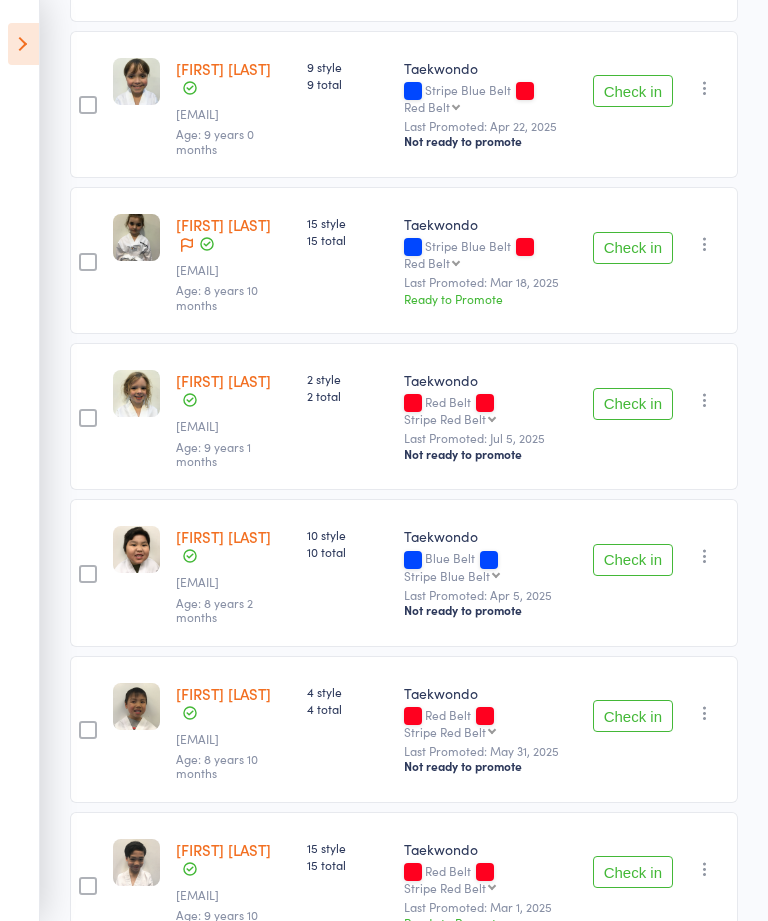 click at bounding box center (705, 869) 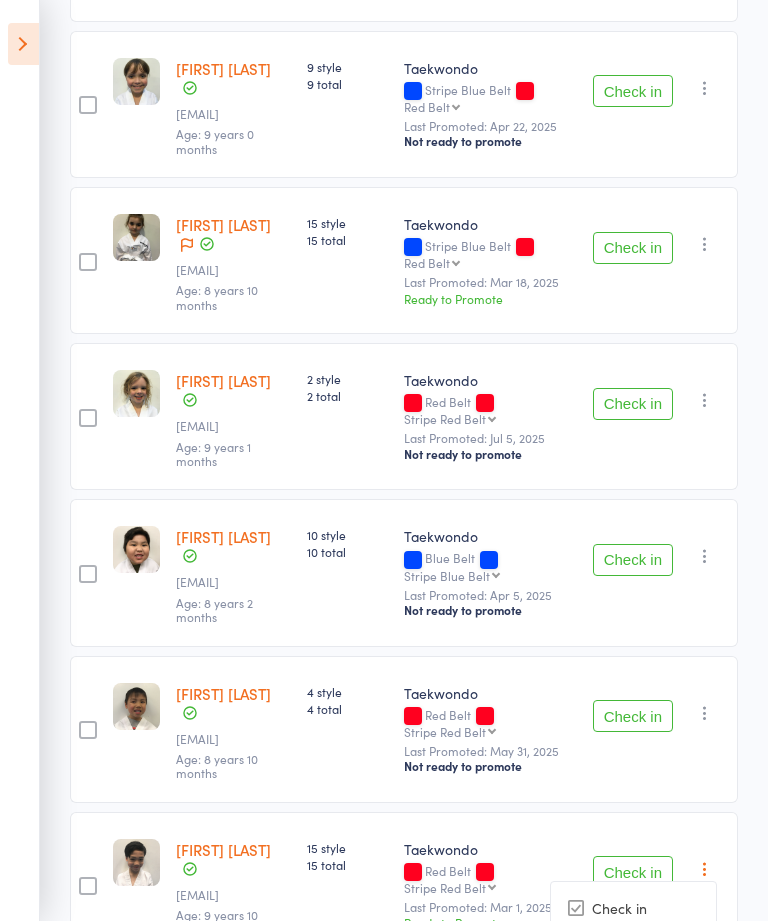 click on "Promote" at bounding box center [633, 934] 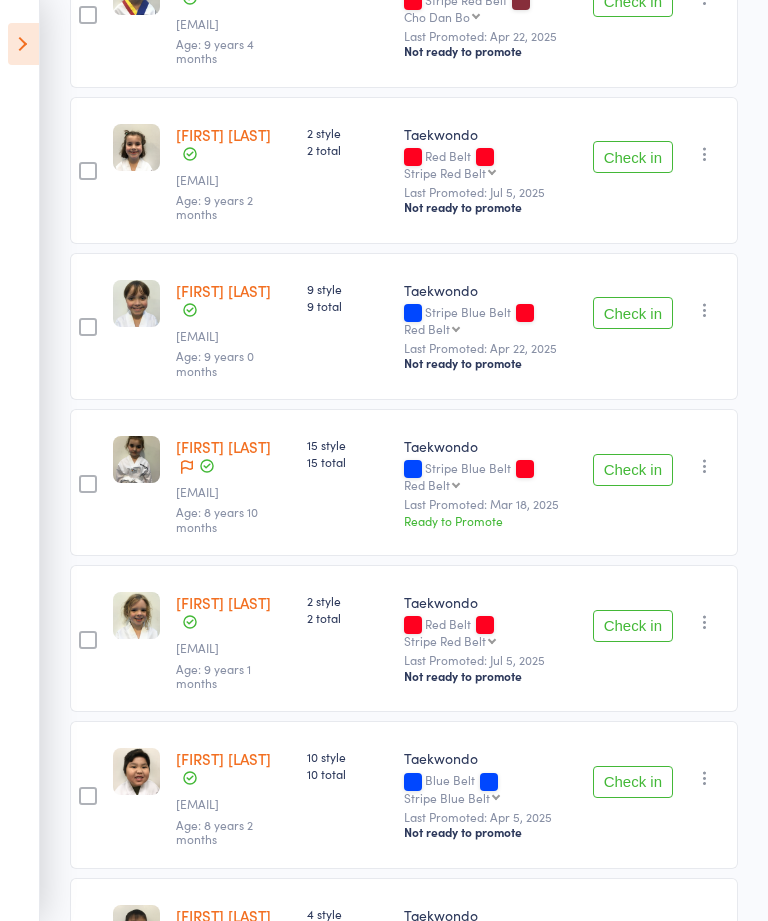 scroll, scrollTop: 939, scrollLeft: 0, axis: vertical 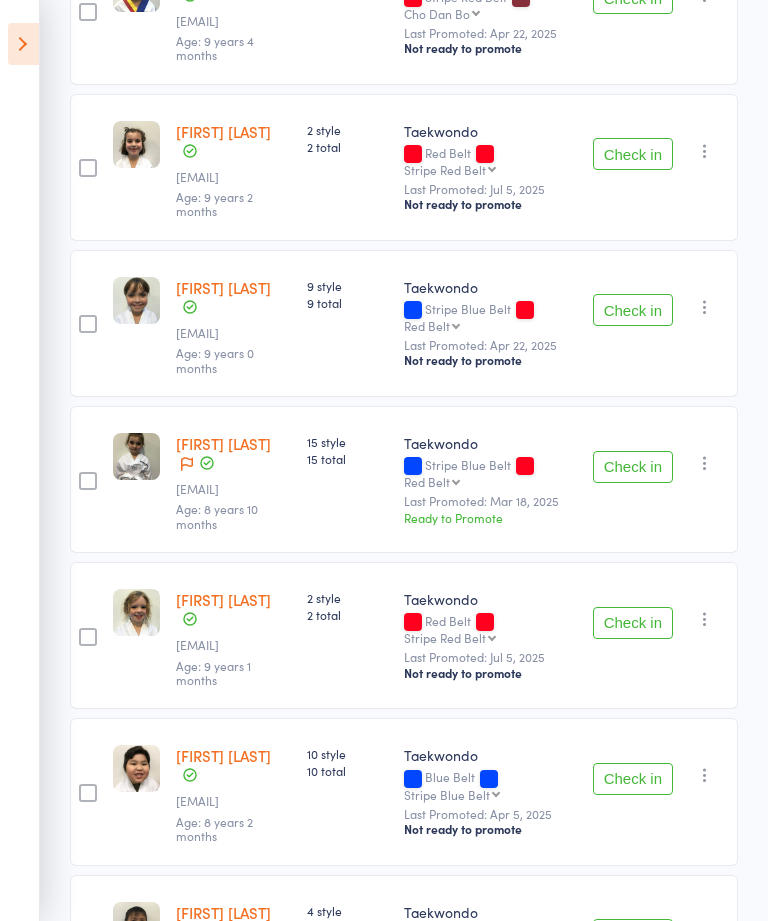 click 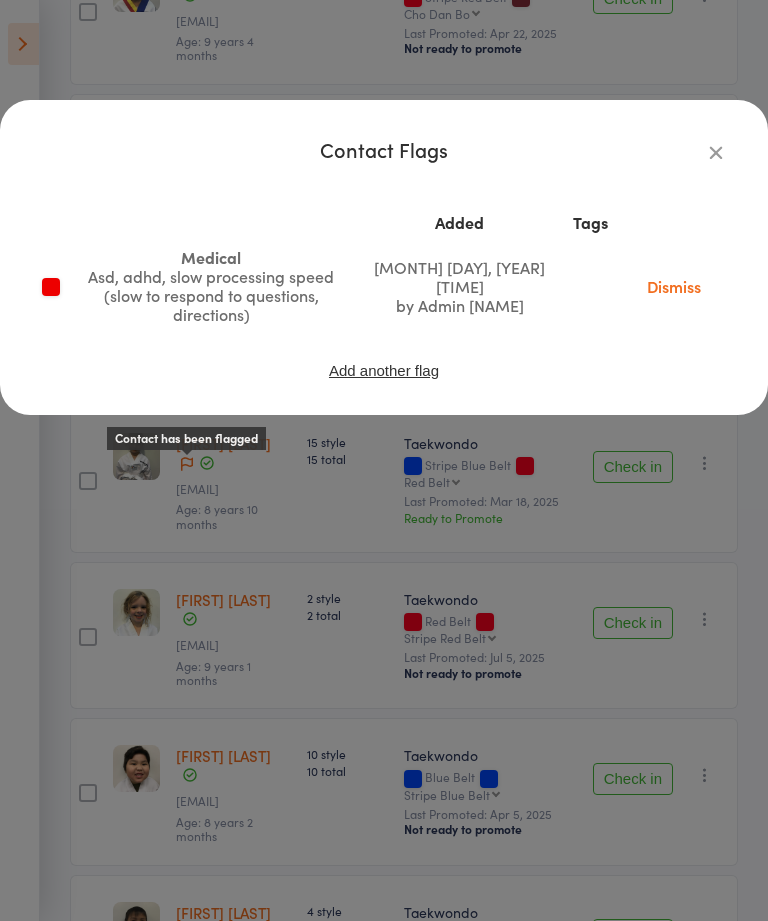 click at bounding box center [716, 152] 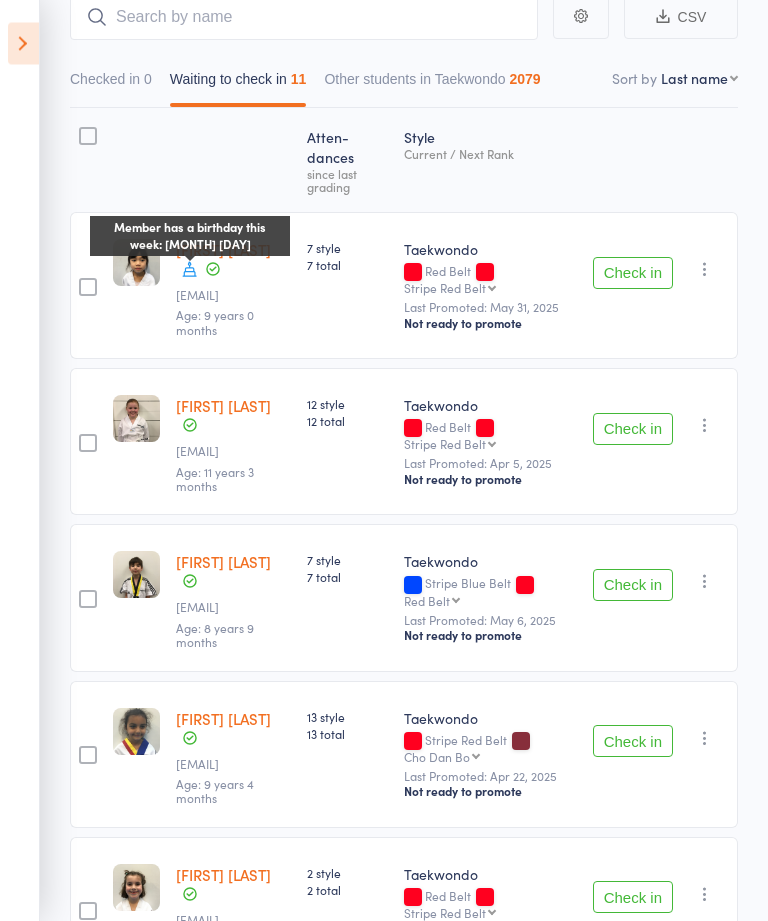 scroll, scrollTop: 196, scrollLeft: 0, axis: vertical 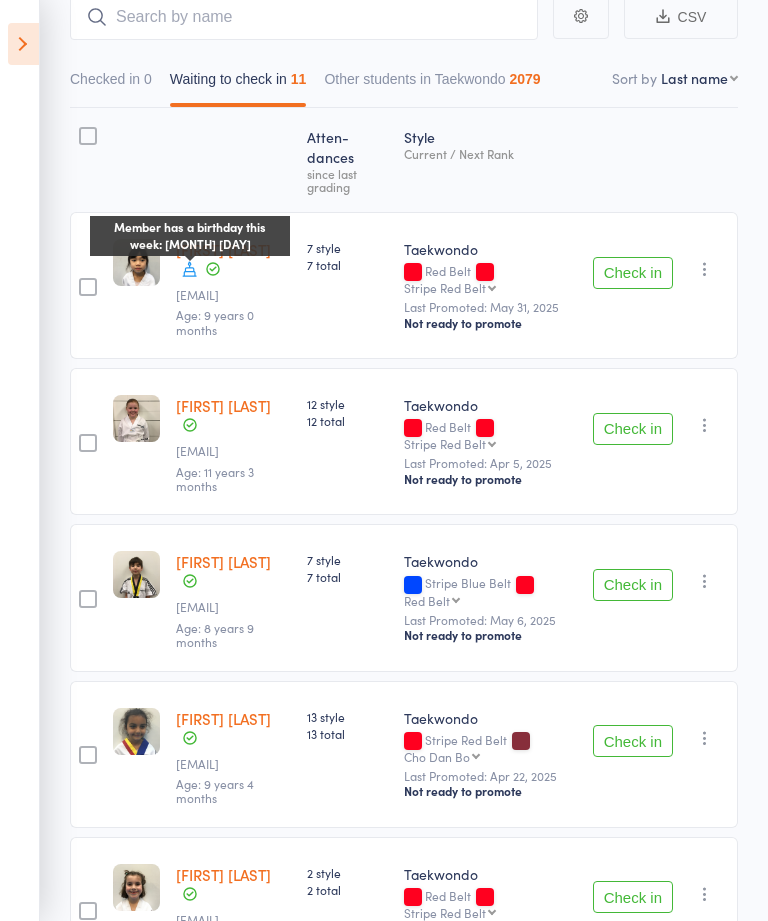 click 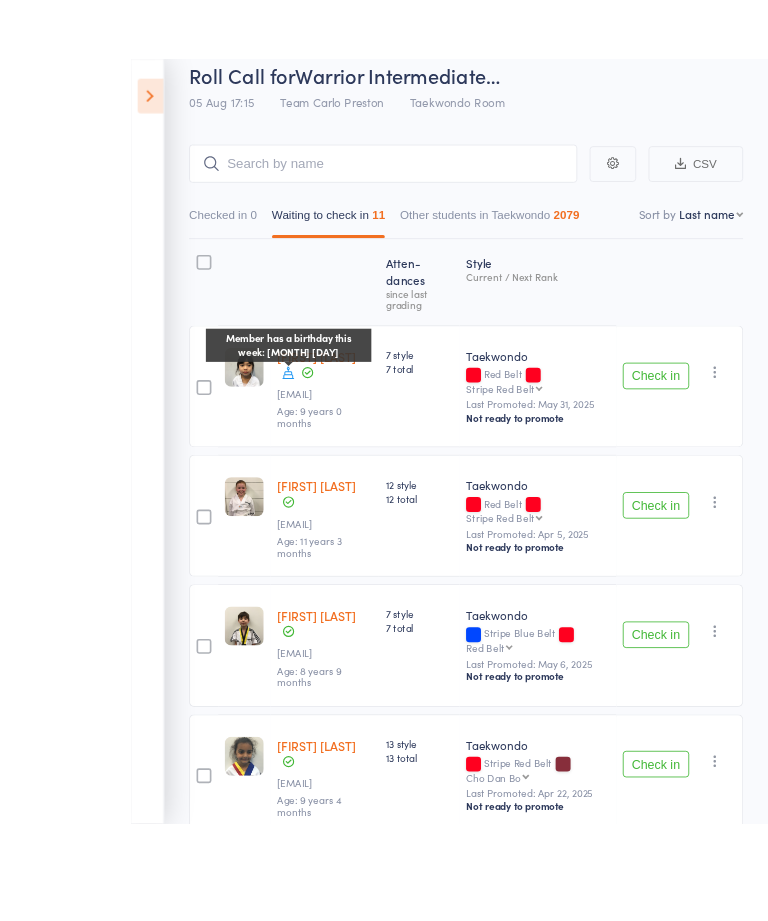 scroll, scrollTop: 138, scrollLeft: 0, axis: vertical 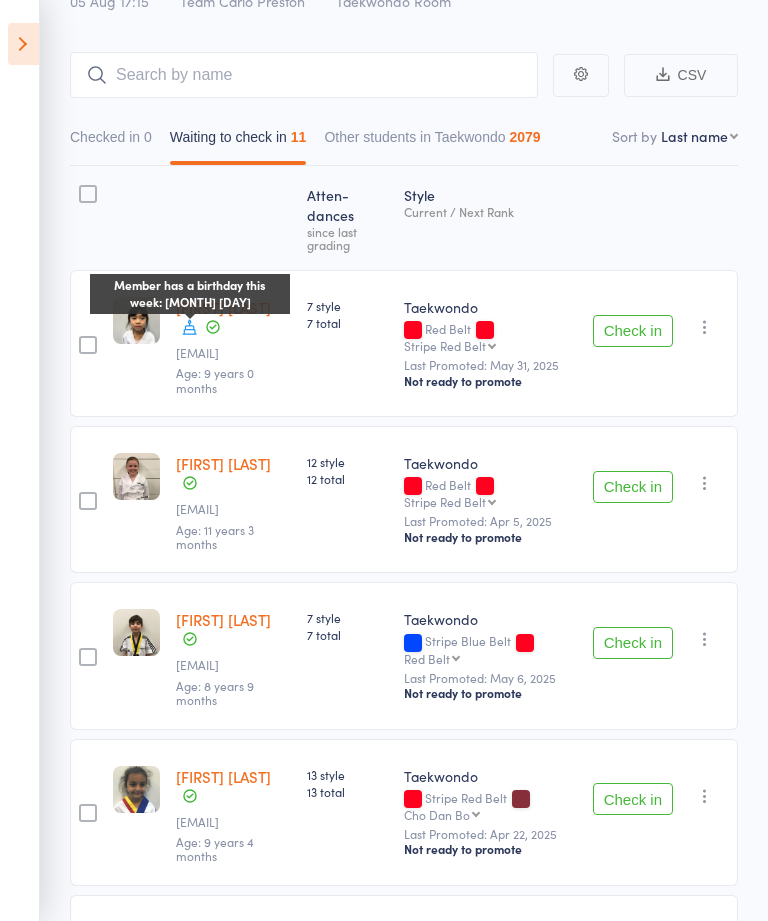 click at bounding box center (23, 44) 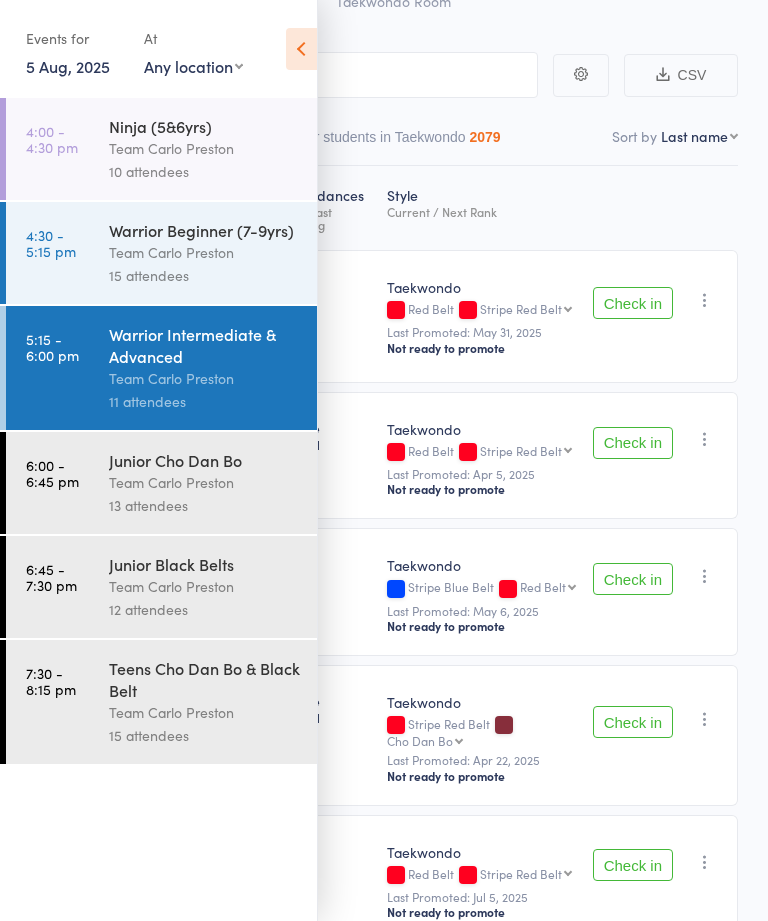 click on "13 attendees" at bounding box center (204, 505) 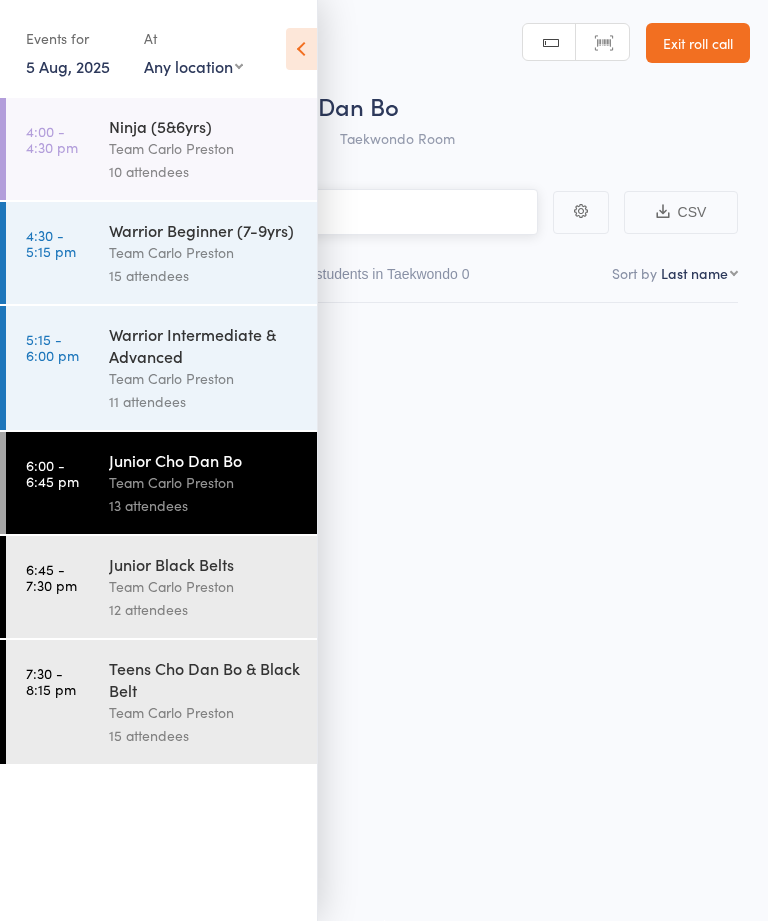 scroll, scrollTop: 1, scrollLeft: 0, axis: vertical 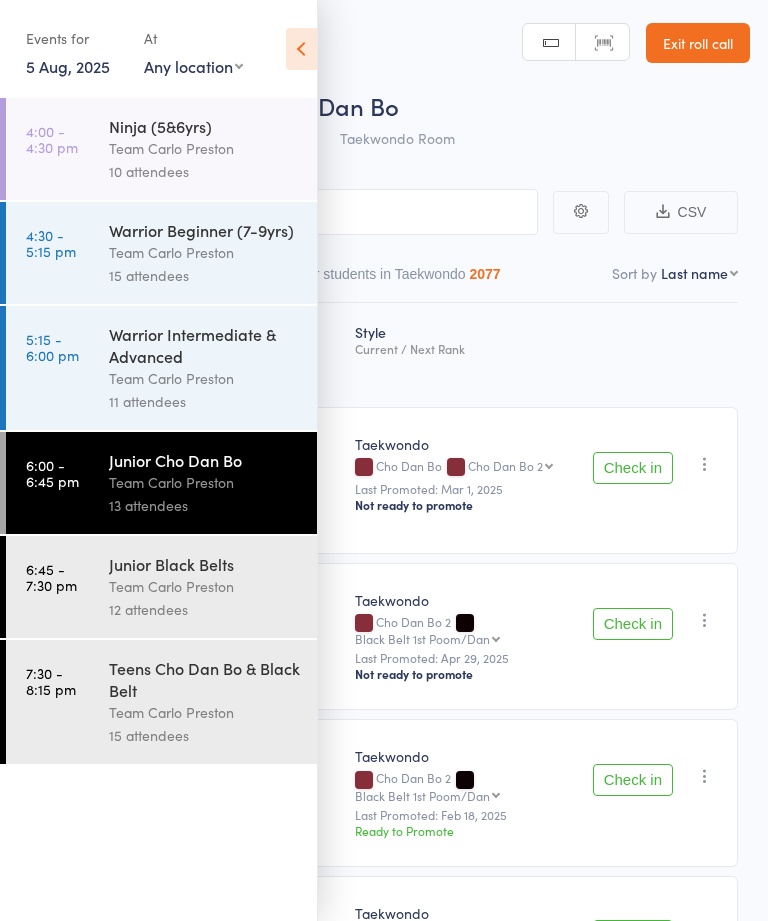 click at bounding box center (301, 49) 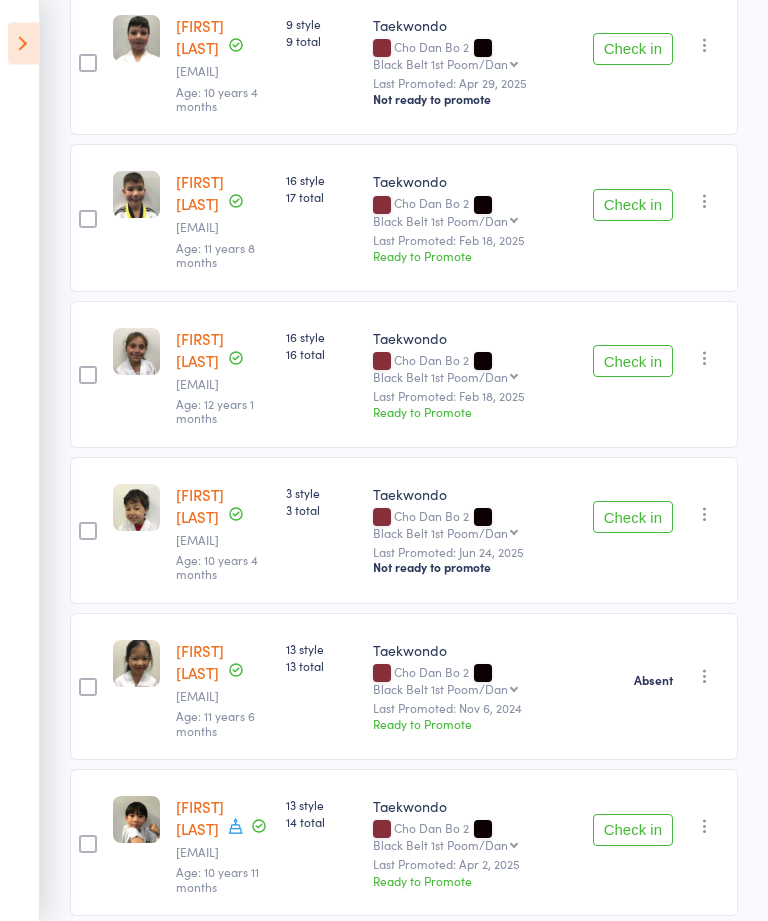 scroll, scrollTop: 367, scrollLeft: 0, axis: vertical 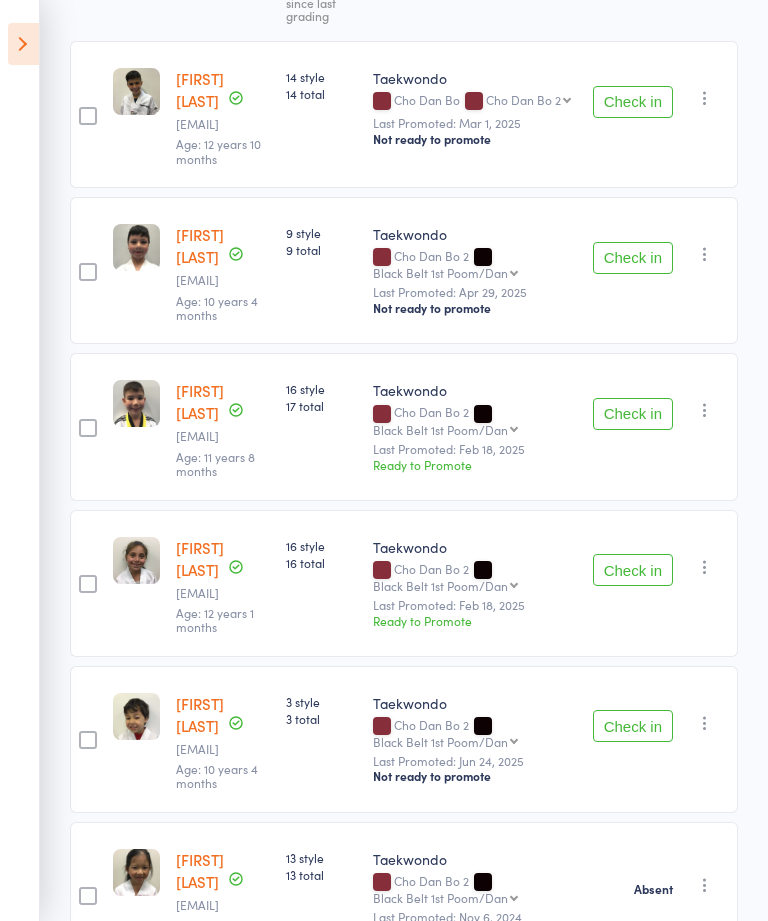 click at bounding box center (23, 44) 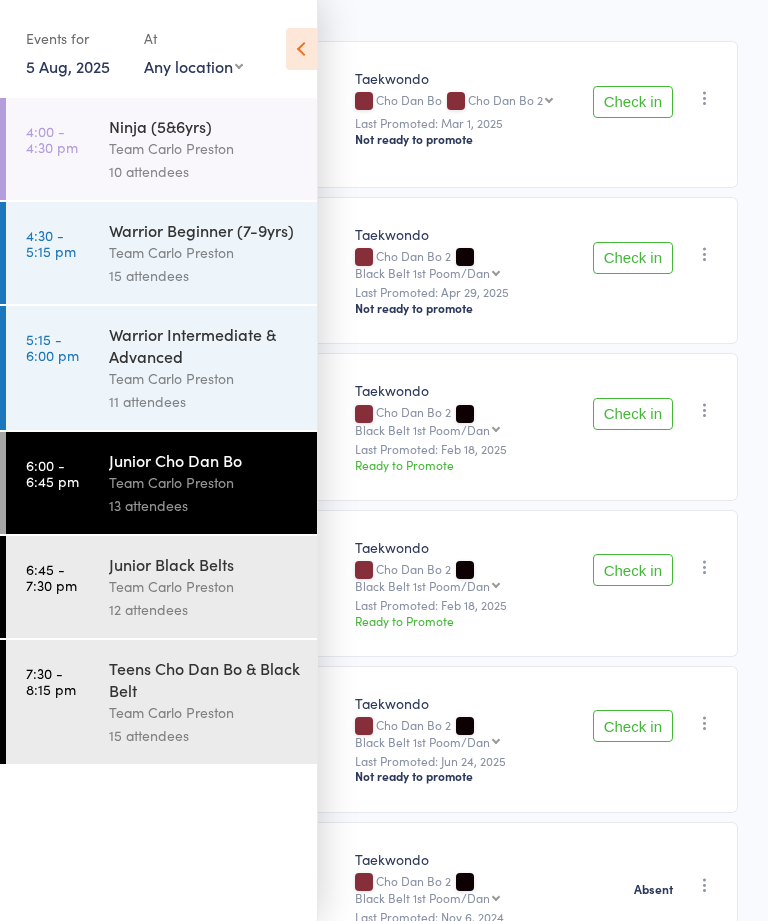 click on "[CLASS_NAME] [CLASS_NAME] Team [NAME] [NUMBER] attendees" at bounding box center [213, 587] 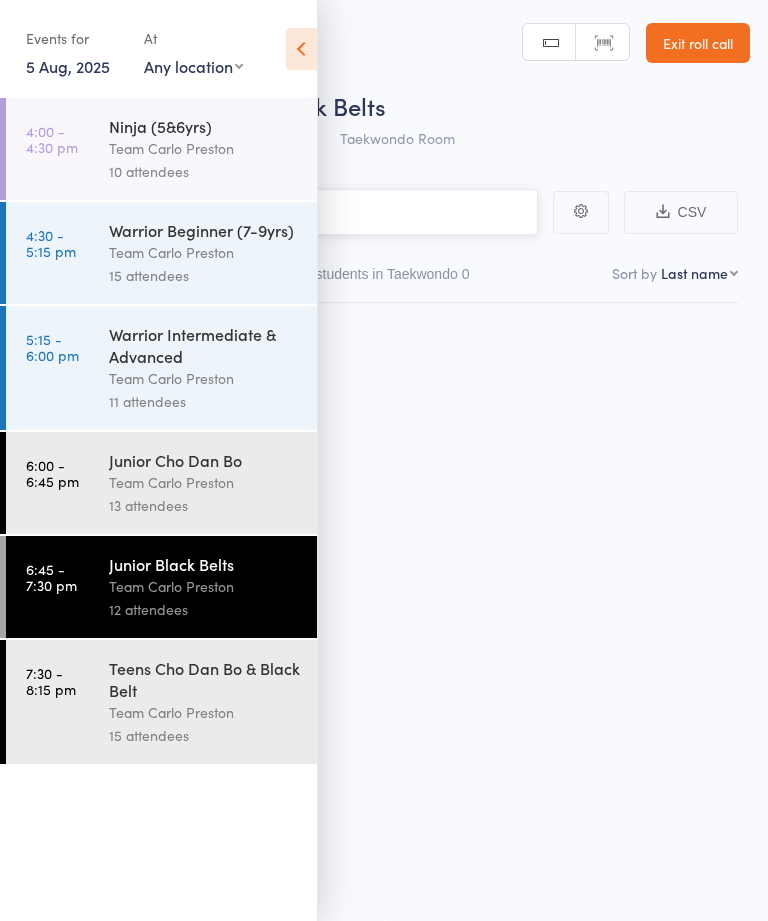 scroll, scrollTop: 1, scrollLeft: 0, axis: vertical 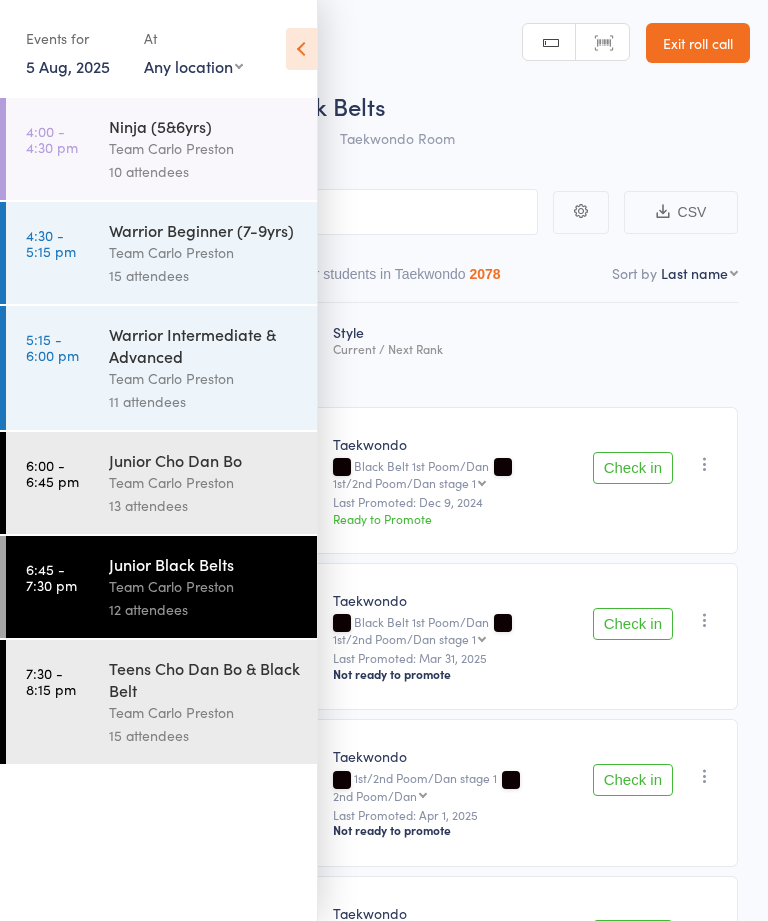 click at bounding box center [301, 49] 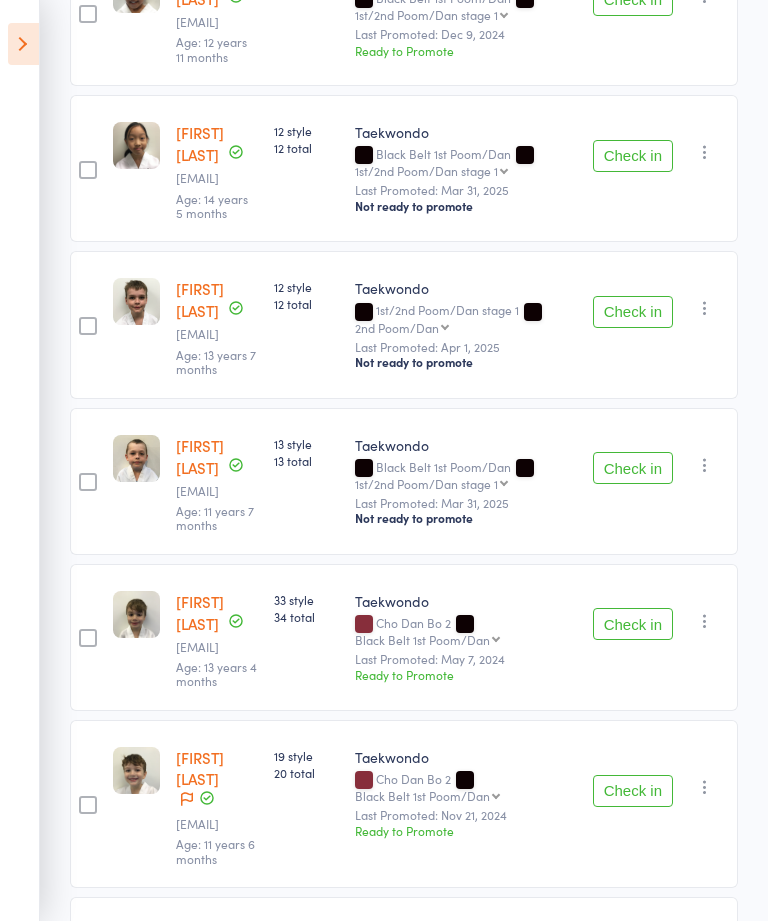 scroll, scrollTop: 802, scrollLeft: 0, axis: vertical 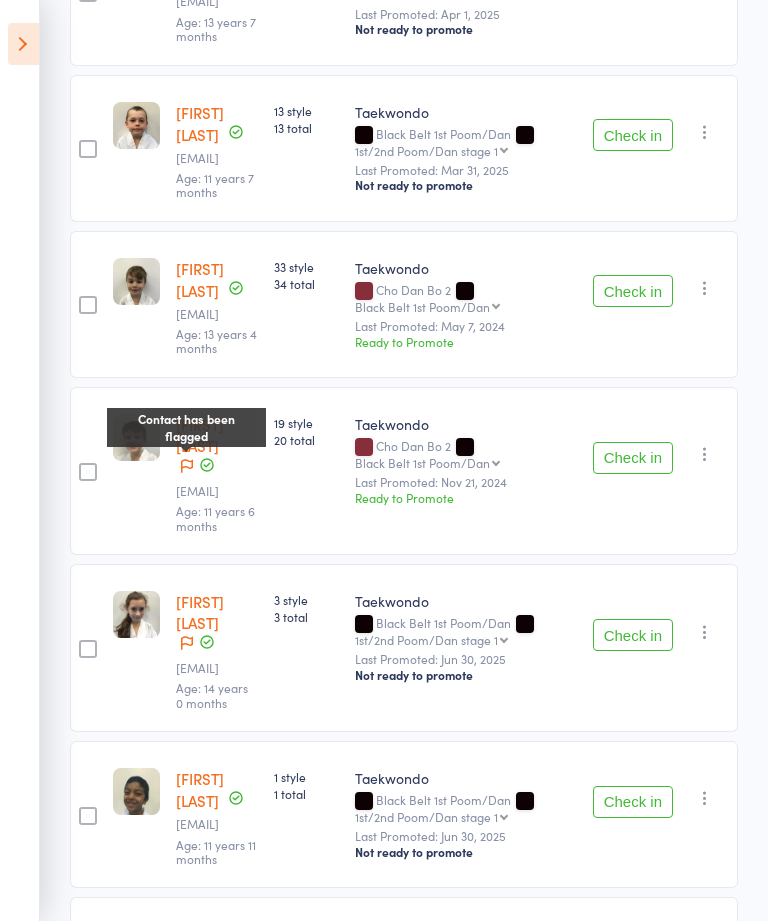 click 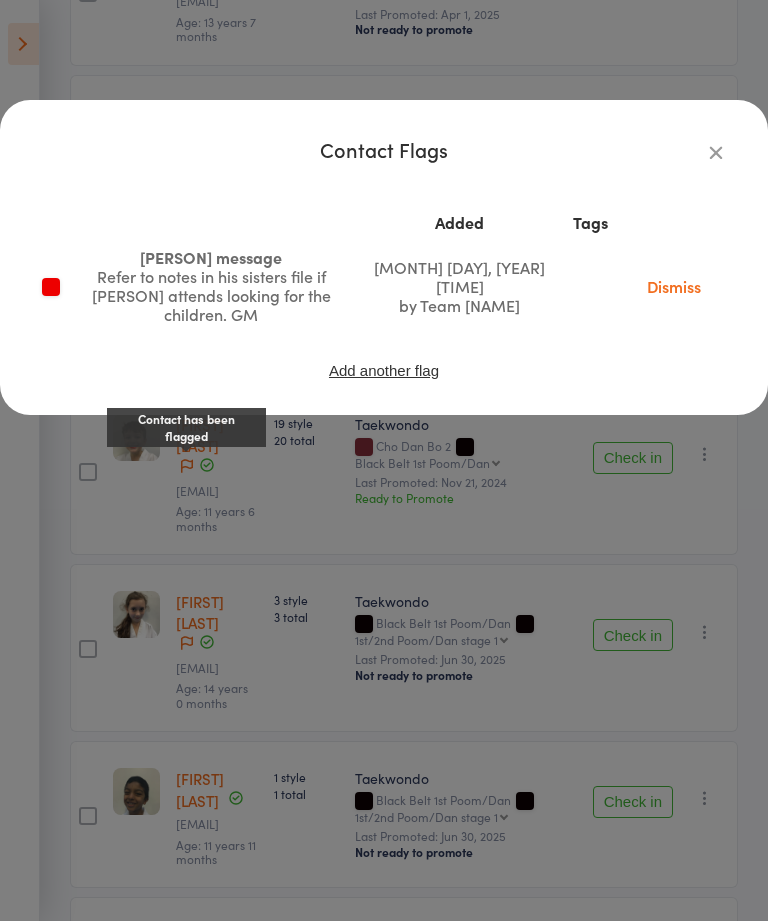 click at bounding box center [716, 152] 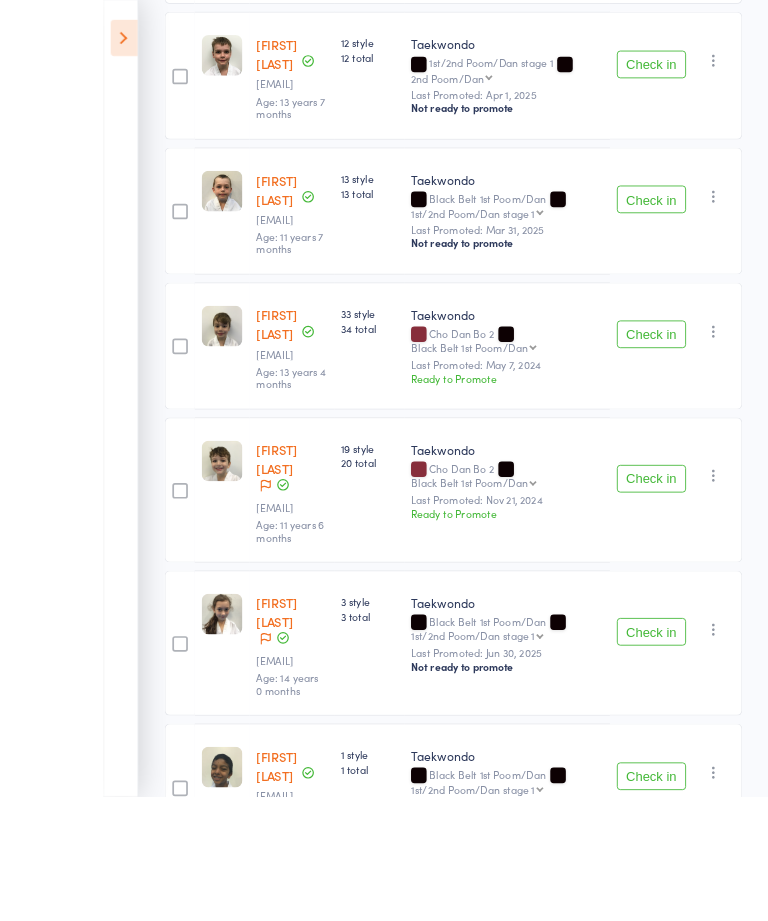 scroll, scrollTop: 791, scrollLeft: 0, axis: vertical 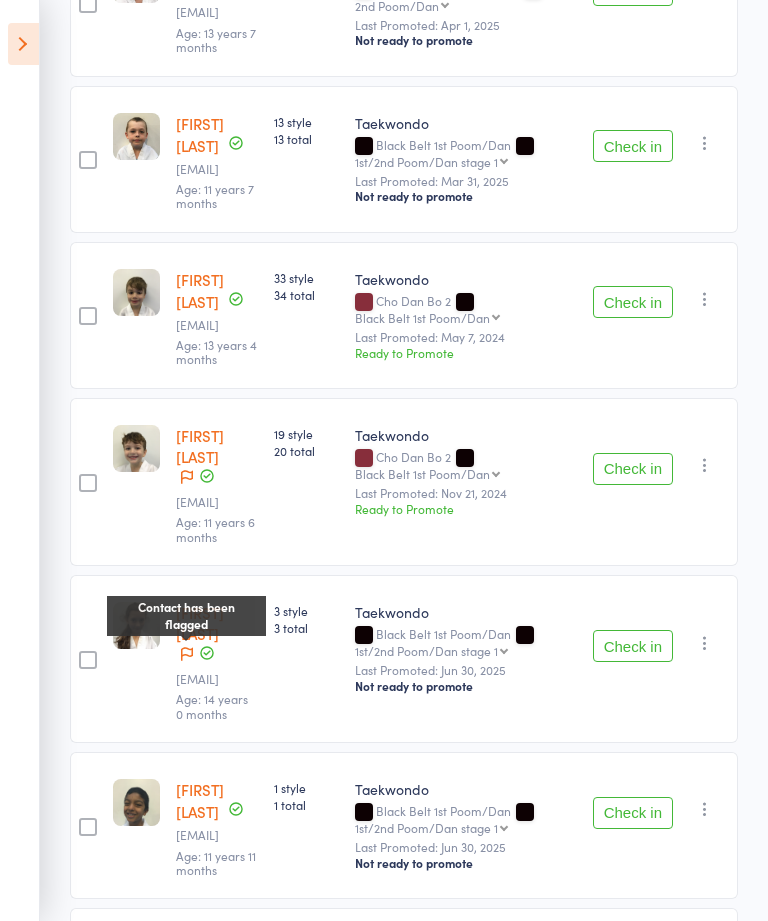 click 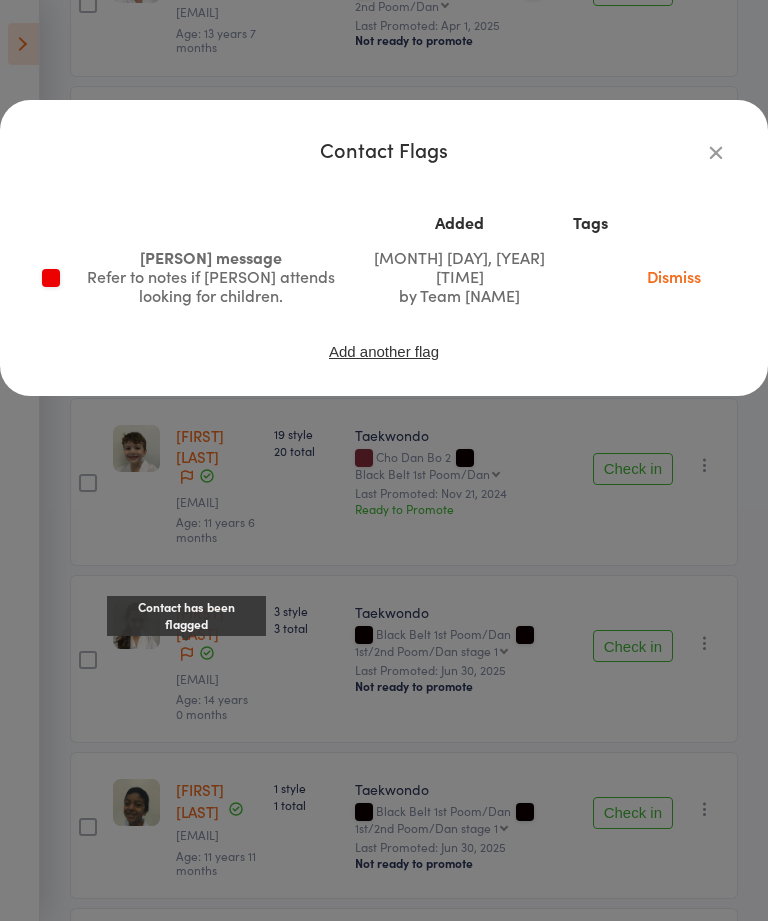 click at bounding box center (716, 152) 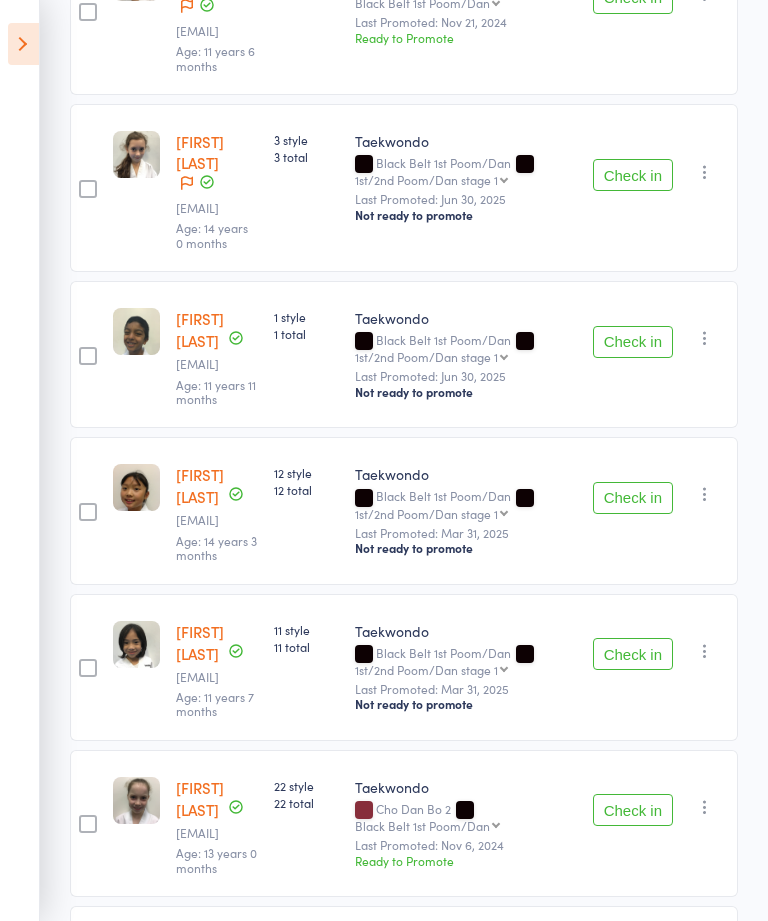 scroll, scrollTop: 1315, scrollLeft: 0, axis: vertical 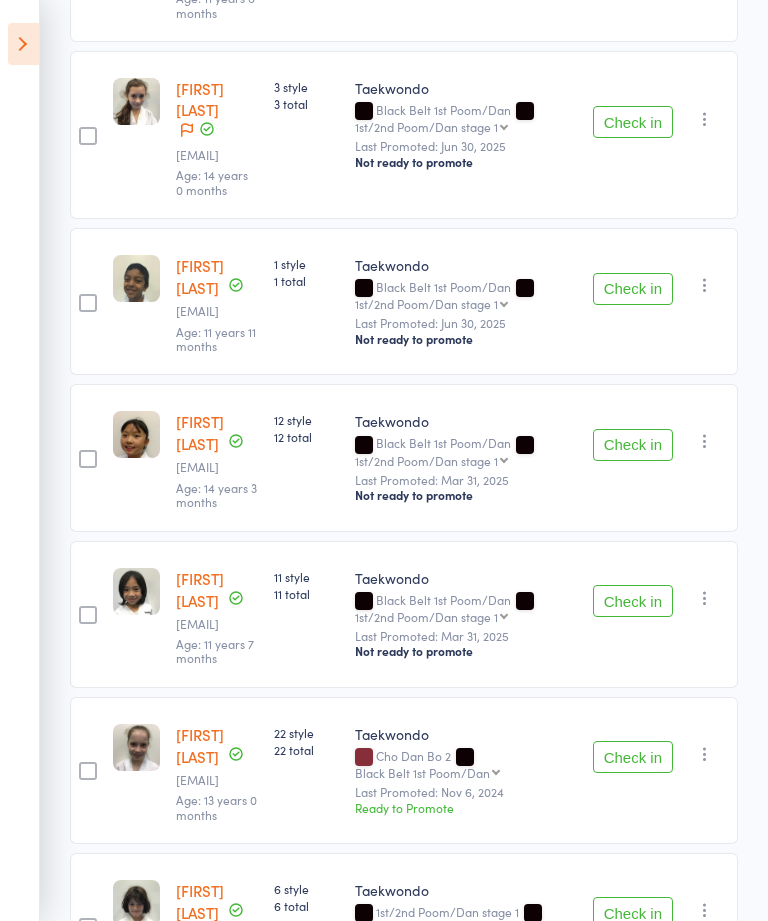 click at bounding box center (23, 44) 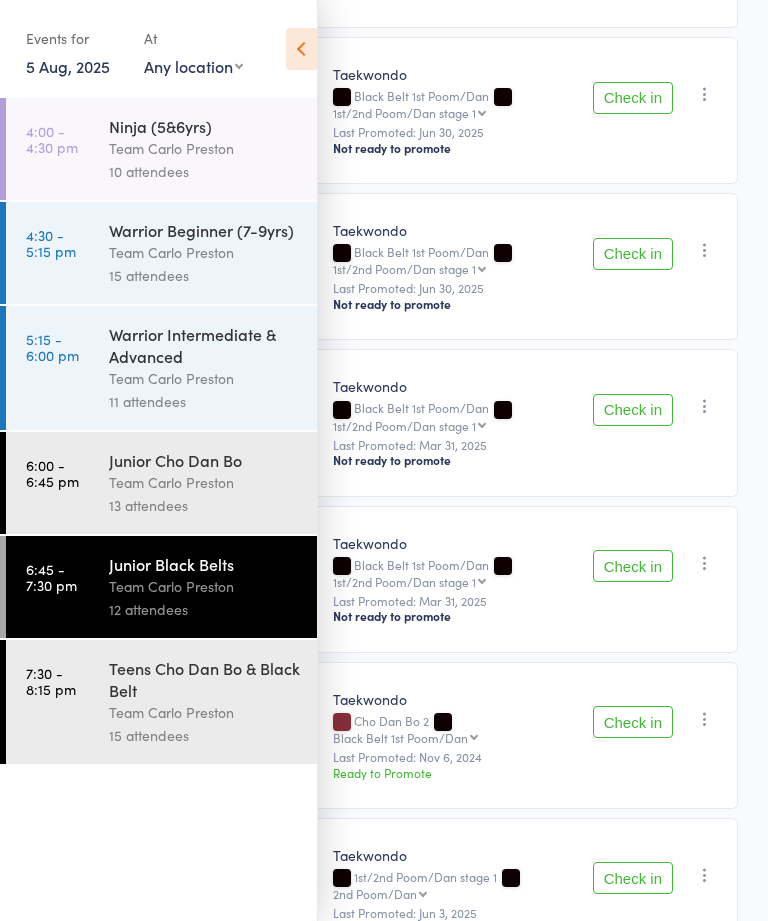 click on "Teens Cho Dan Bo & Black Belt" at bounding box center (204, 679) 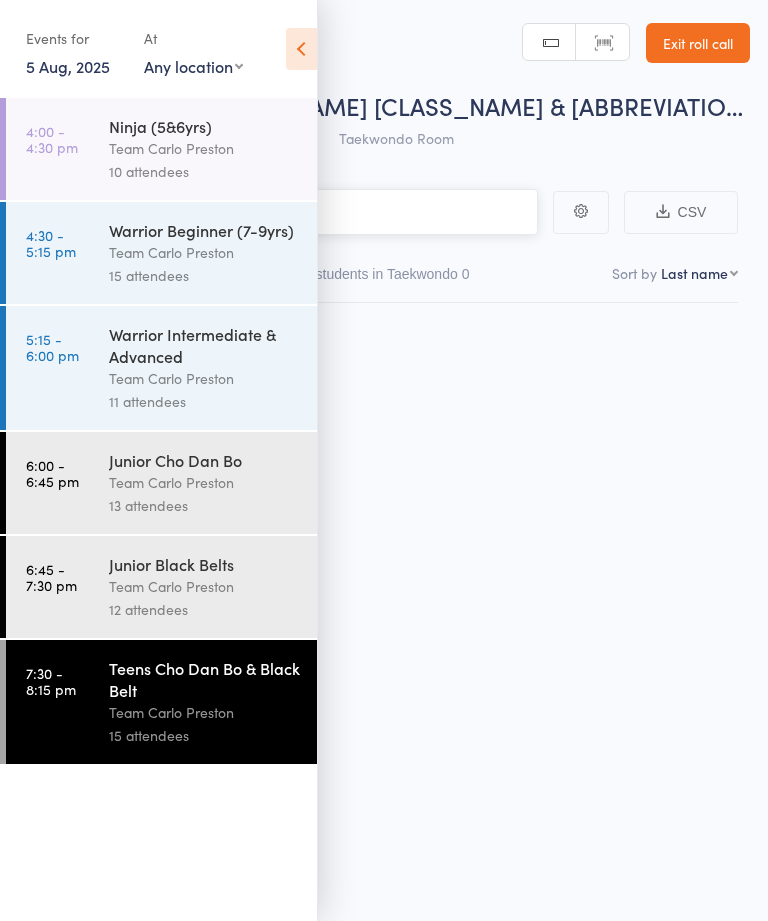 scroll, scrollTop: 1, scrollLeft: 0, axis: vertical 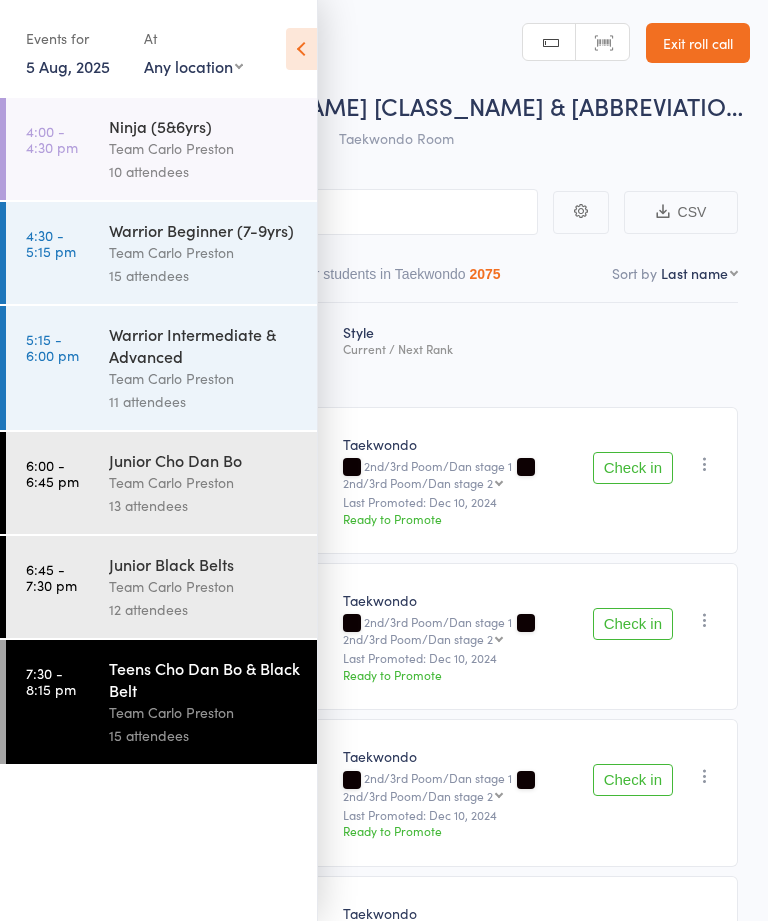 click at bounding box center (301, 49) 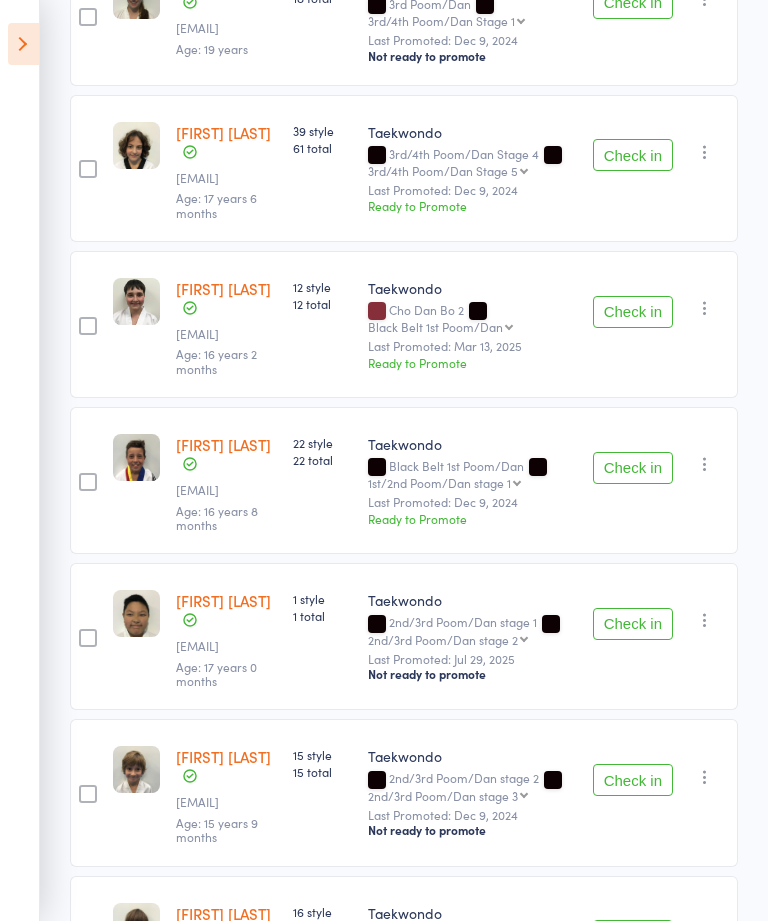 scroll, scrollTop: 1784, scrollLeft: 0, axis: vertical 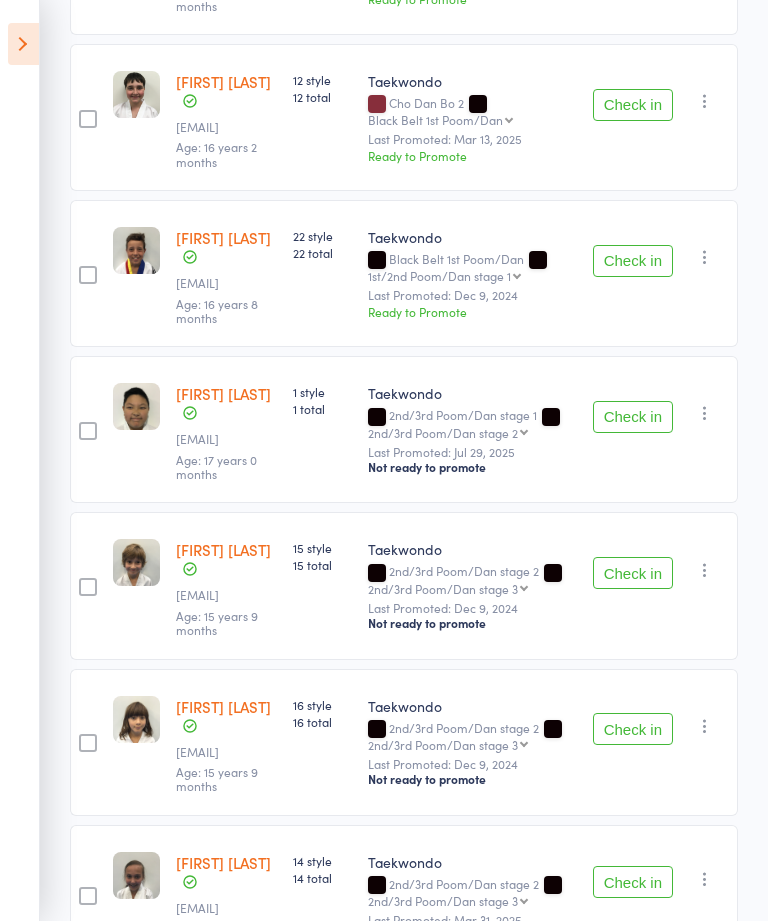click at bounding box center (23, 44) 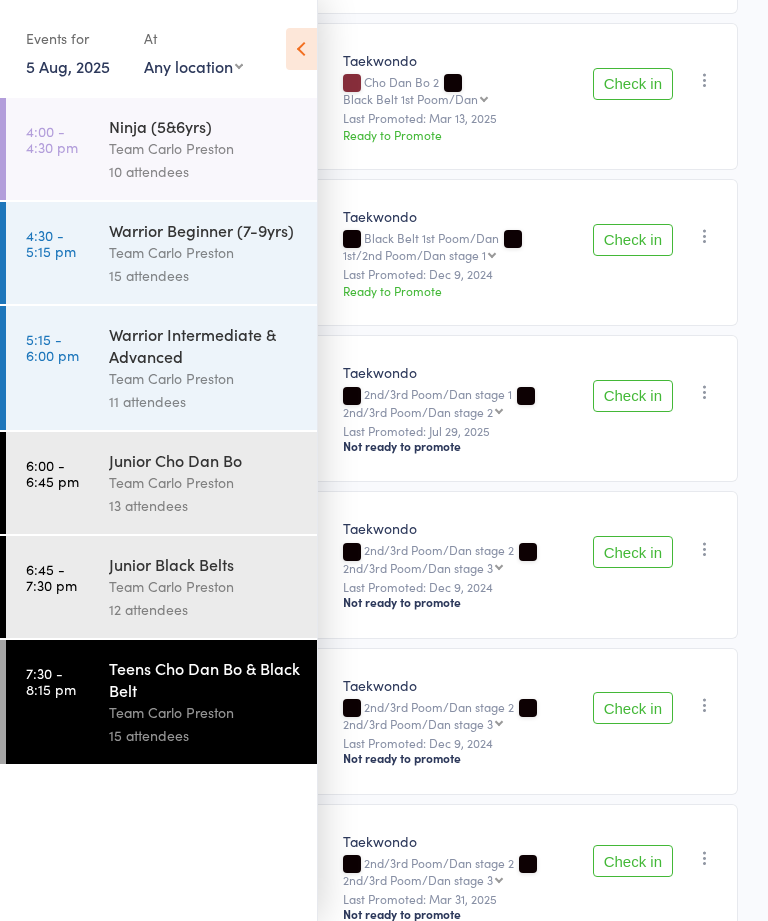 scroll, scrollTop: 1752, scrollLeft: 0, axis: vertical 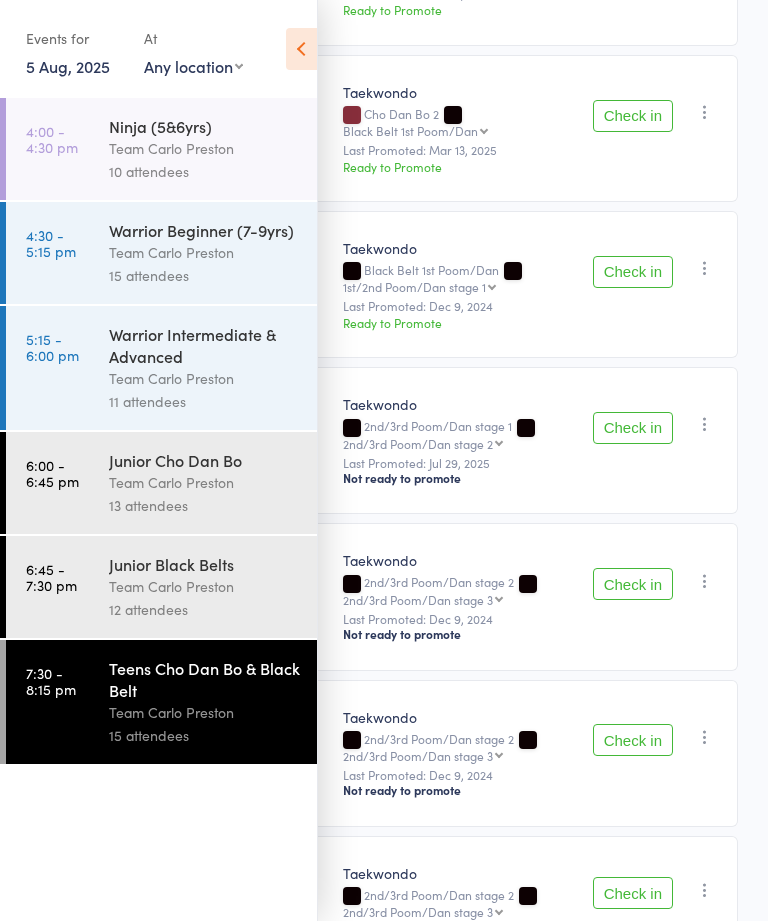 click on "Team Carlo Preston" at bounding box center (204, 148) 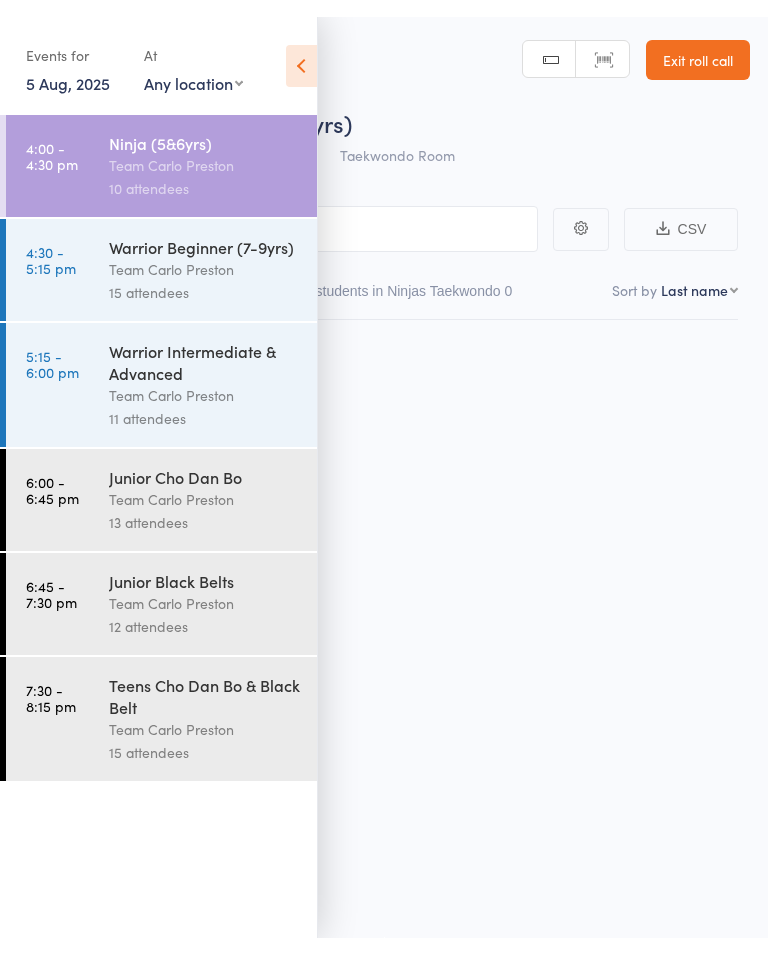 scroll, scrollTop: 1, scrollLeft: 0, axis: vertical 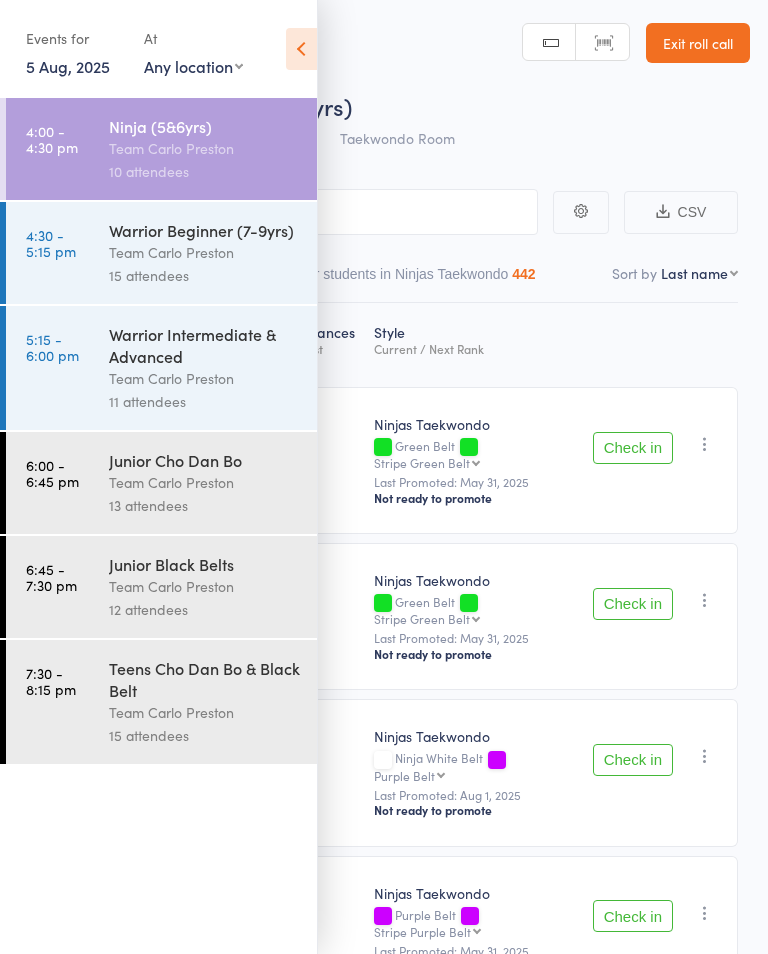 click at bounding box center [301, 49] 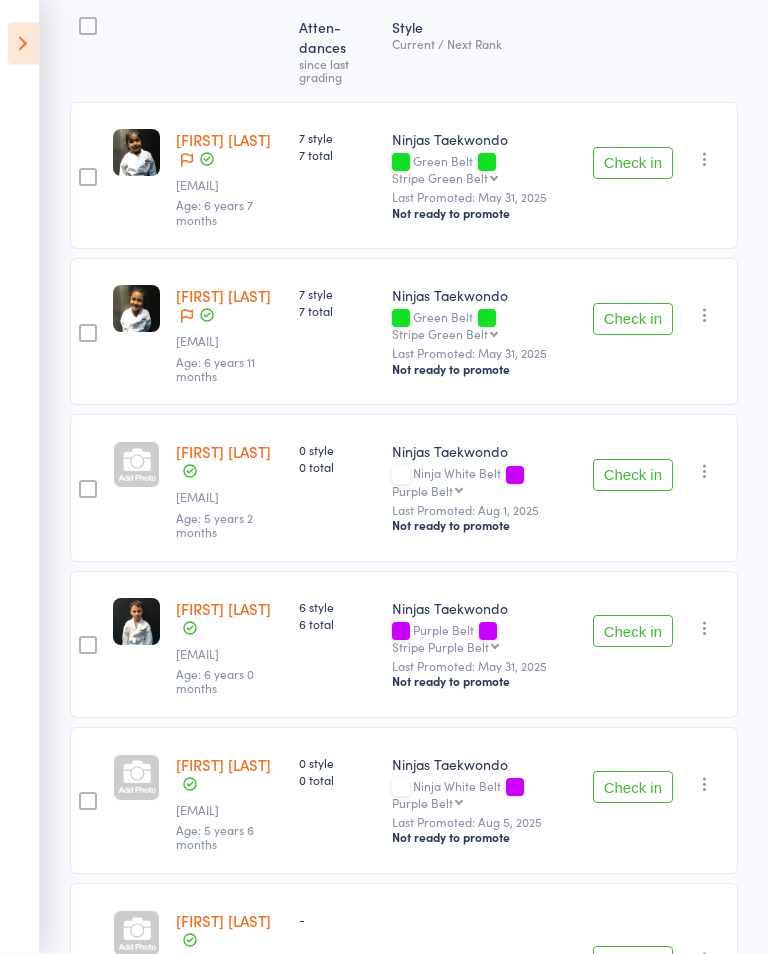scroll, scrollTop: 306, scrollLeft: 0, axis: vertical 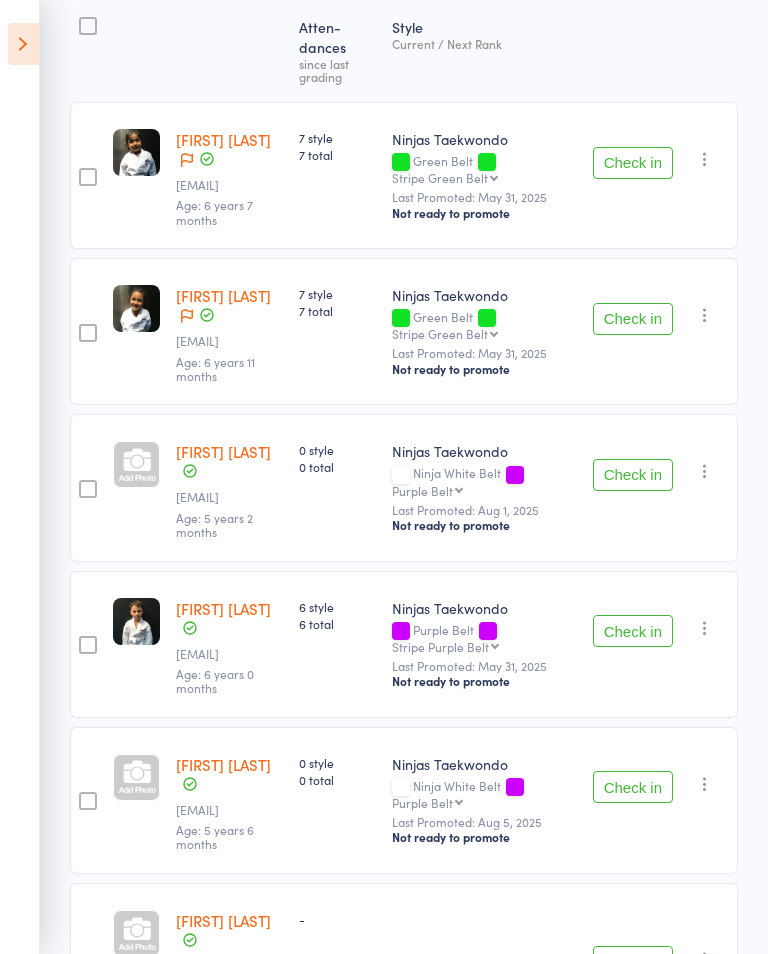click 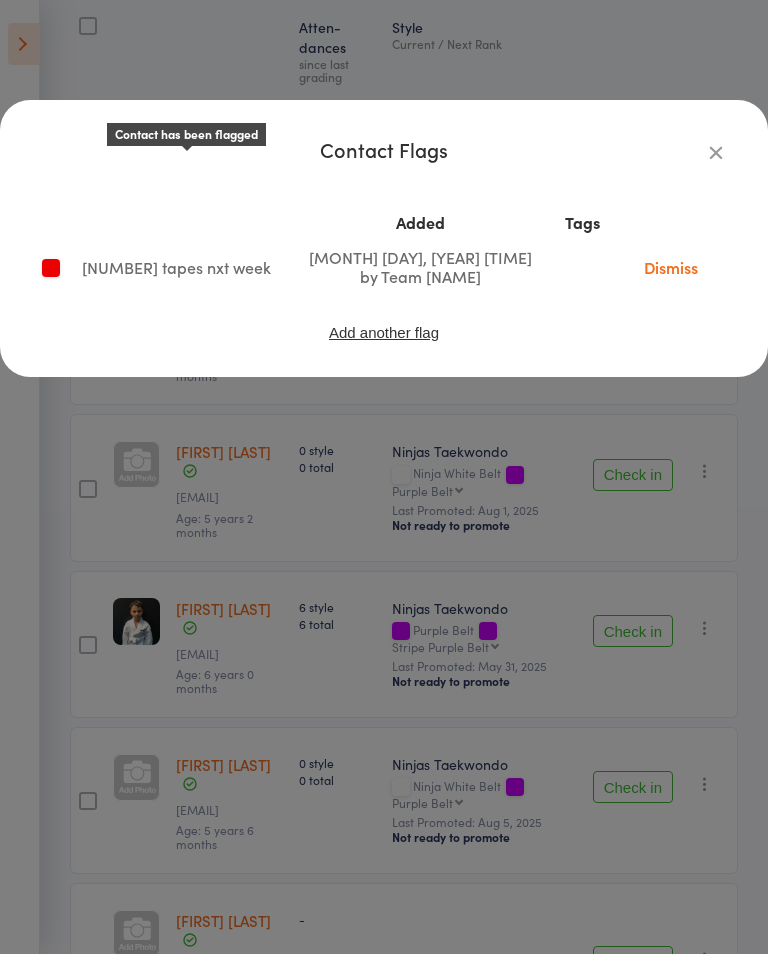 click at bounding box center [716, 152] 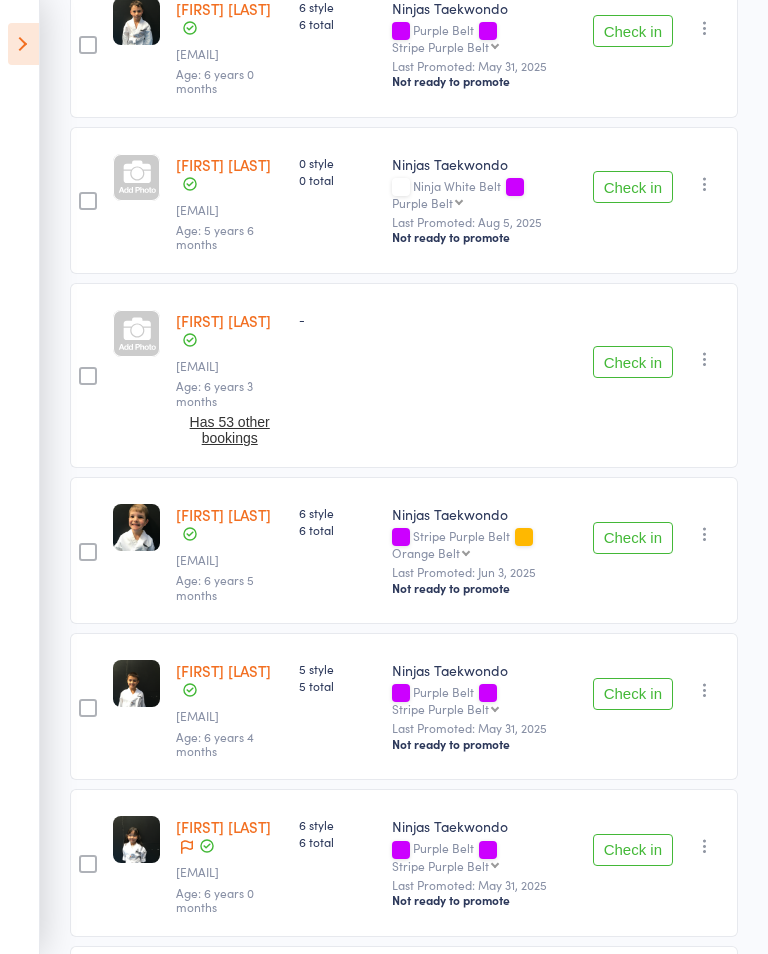 scroll, scrollTop: 1021, scrollLeft: 0, axis: vertical 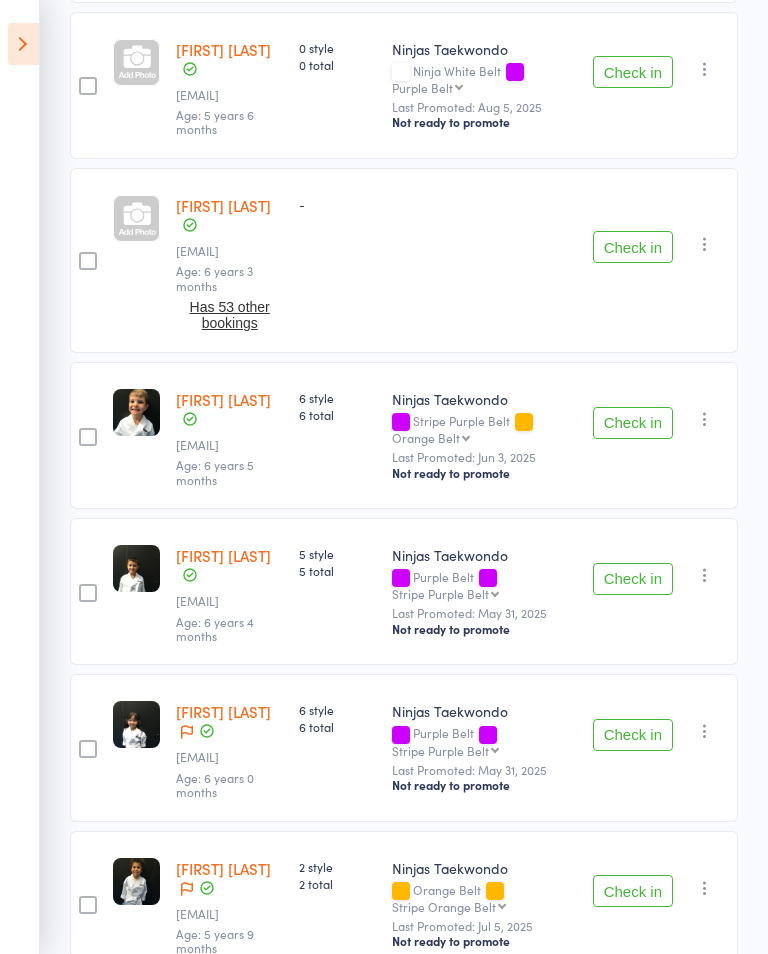 click 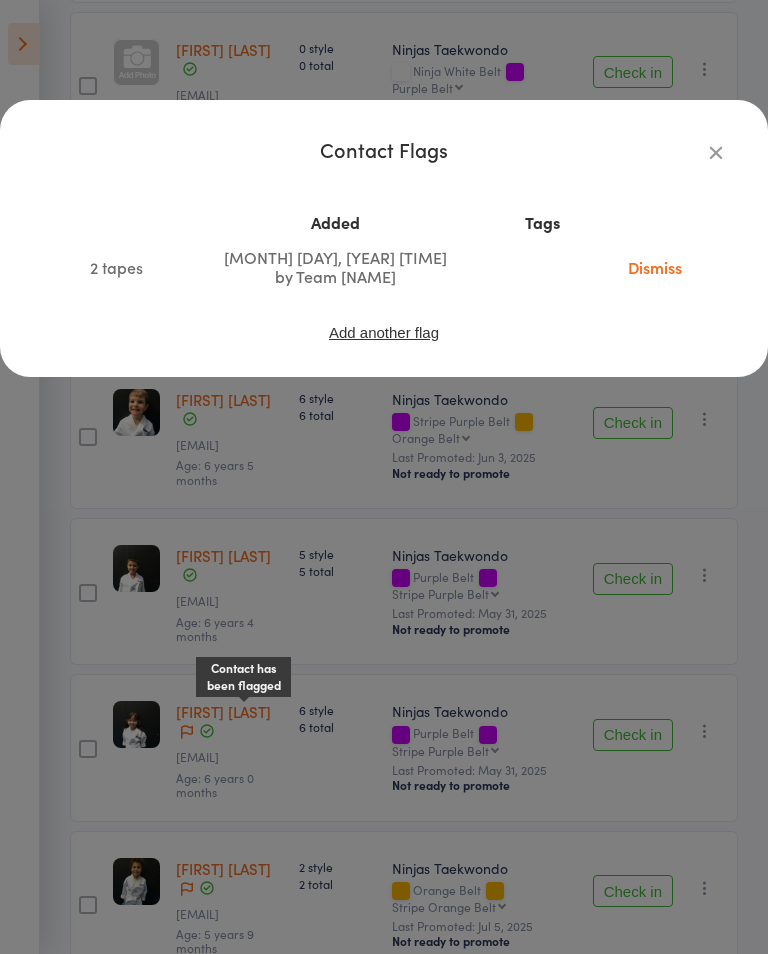 click on "Dismiss" at bounding box center [655, 267] 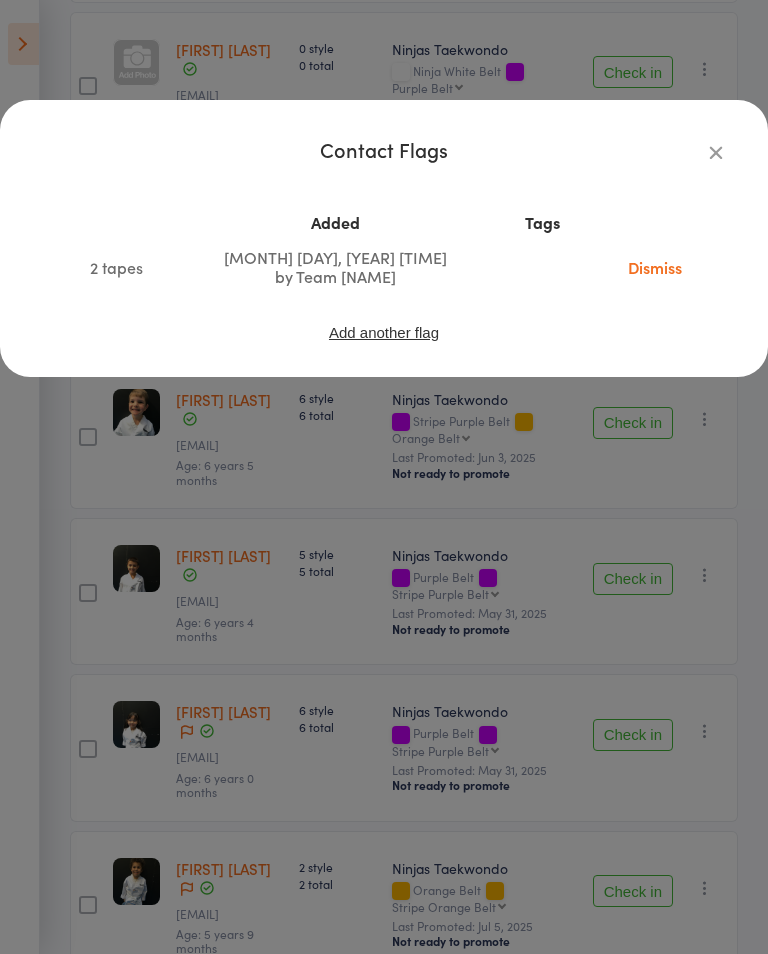 scroll, scrollTop: 1052, scrollLeft: 0, axis: vertical 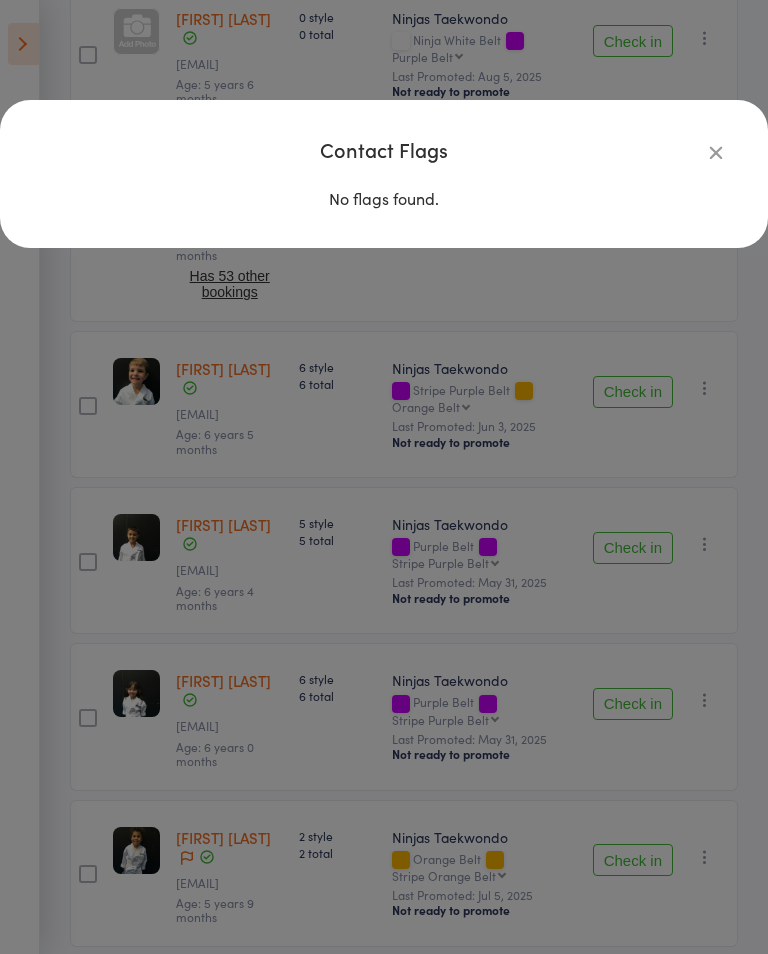 click at bounding box center [716, 152] 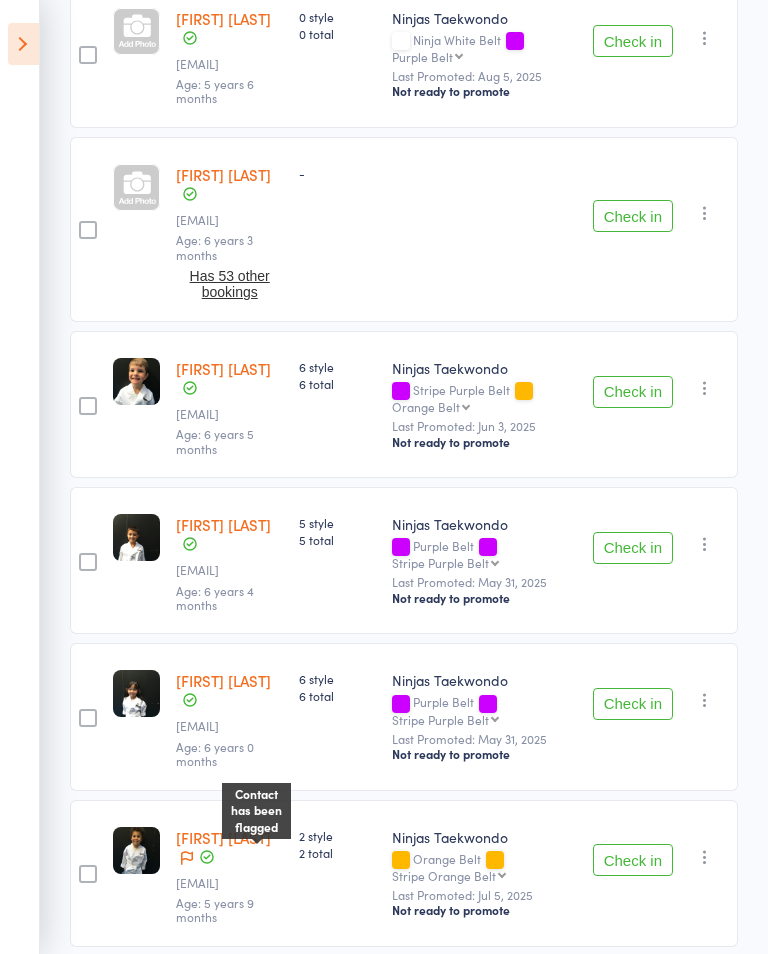 click 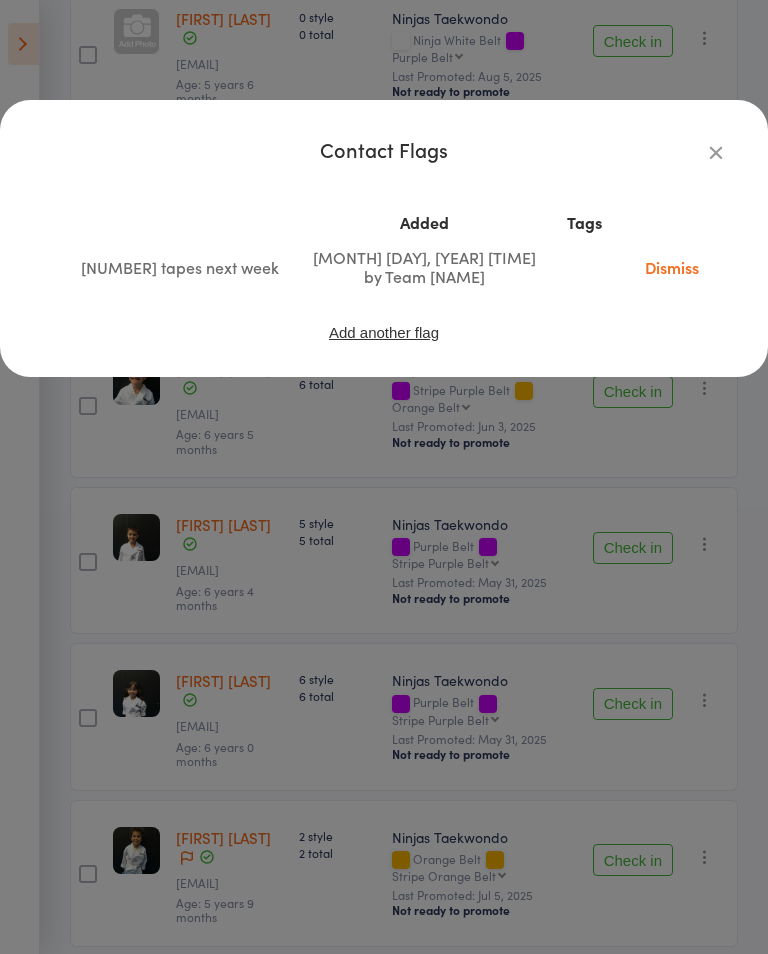 click on "Dismiss" at bounding box center (672, 267) 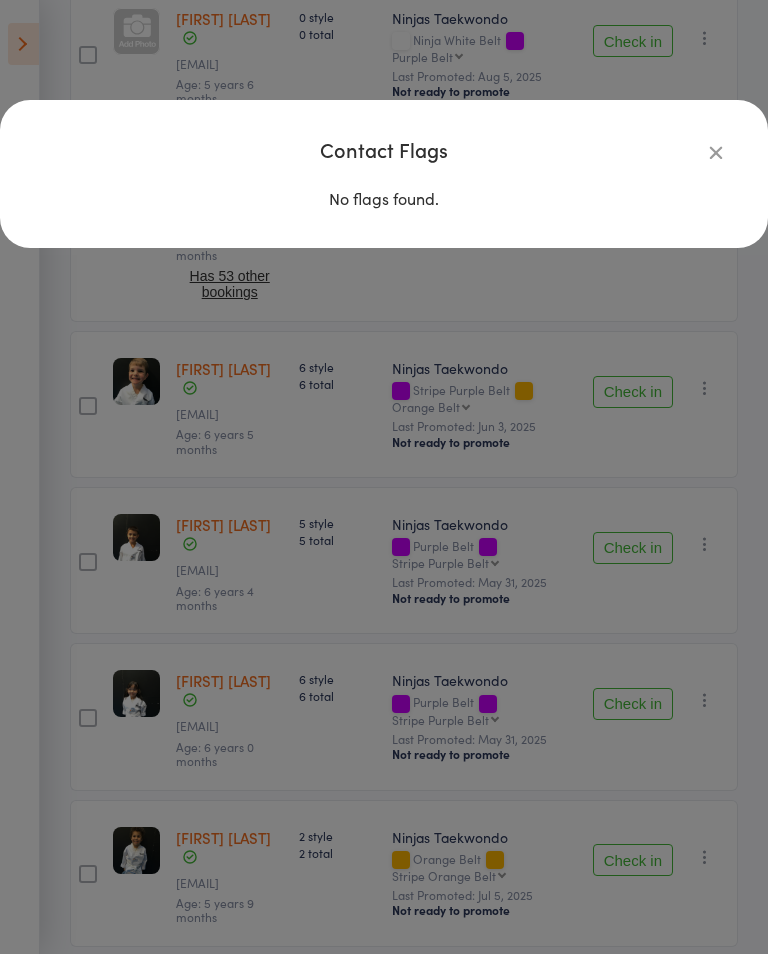 click at bounding box center [716, 152] 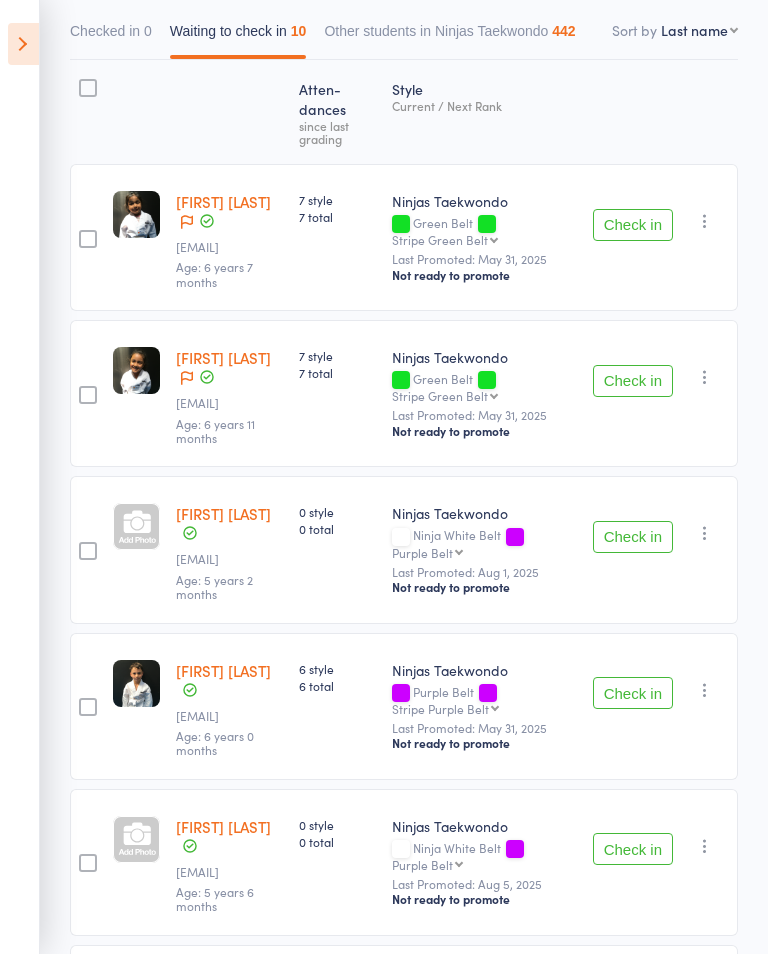 scroll, scrollTop: 240, scrollLeft: 0, axis: vertical 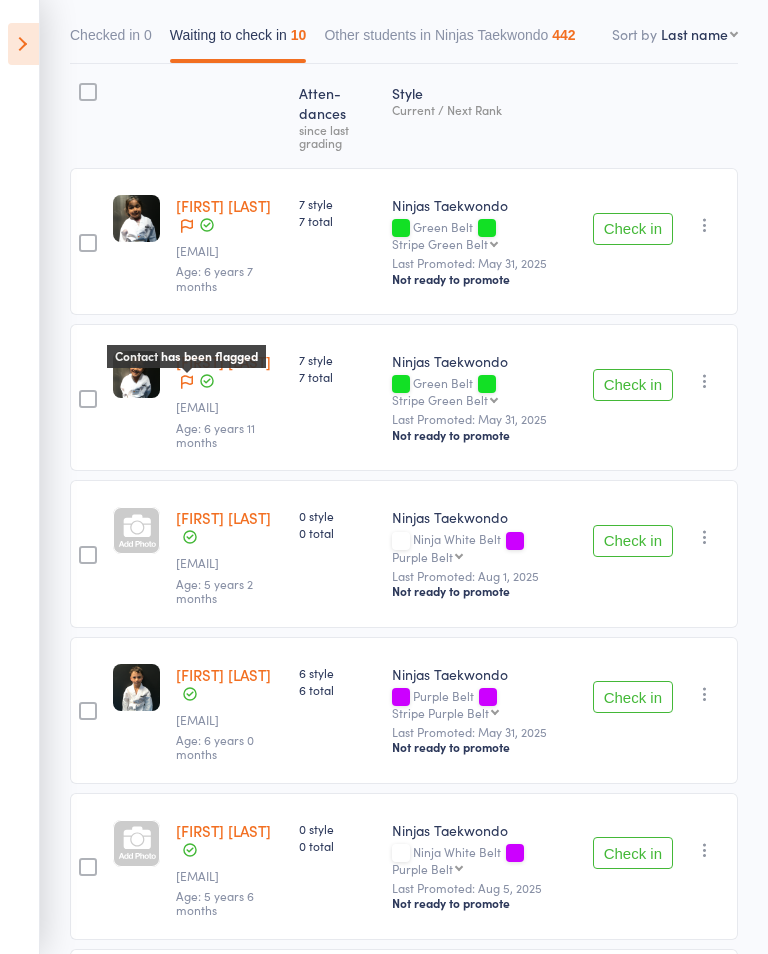 click 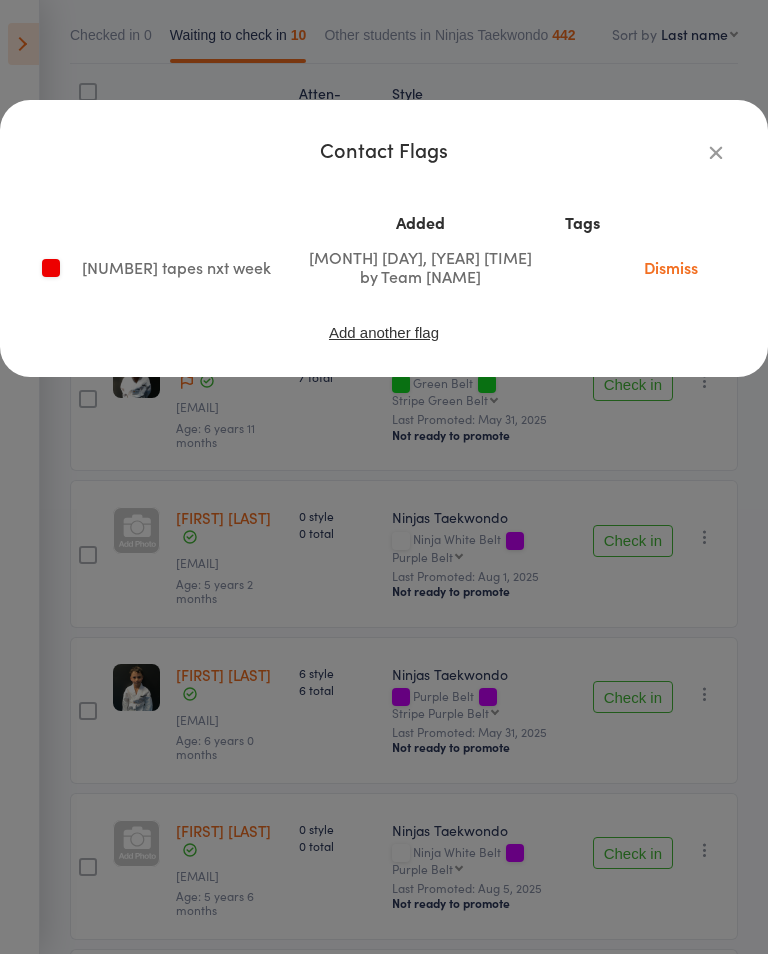 click on "Dismiss" at bounding box center (671, 267) 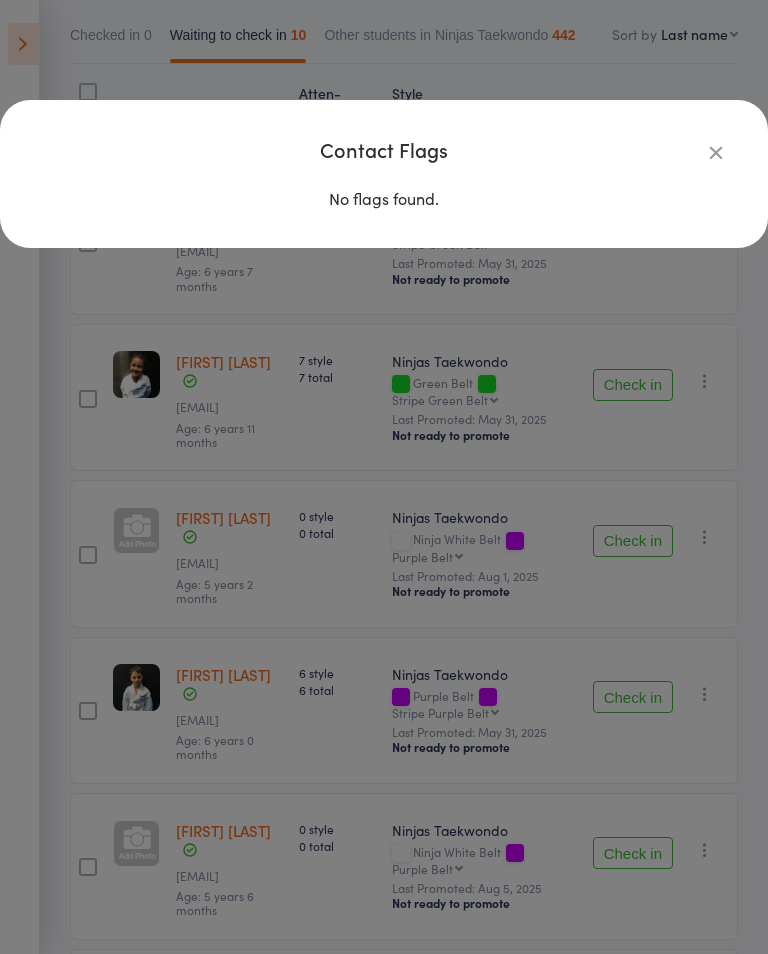 click at bounding box center [716, 152] 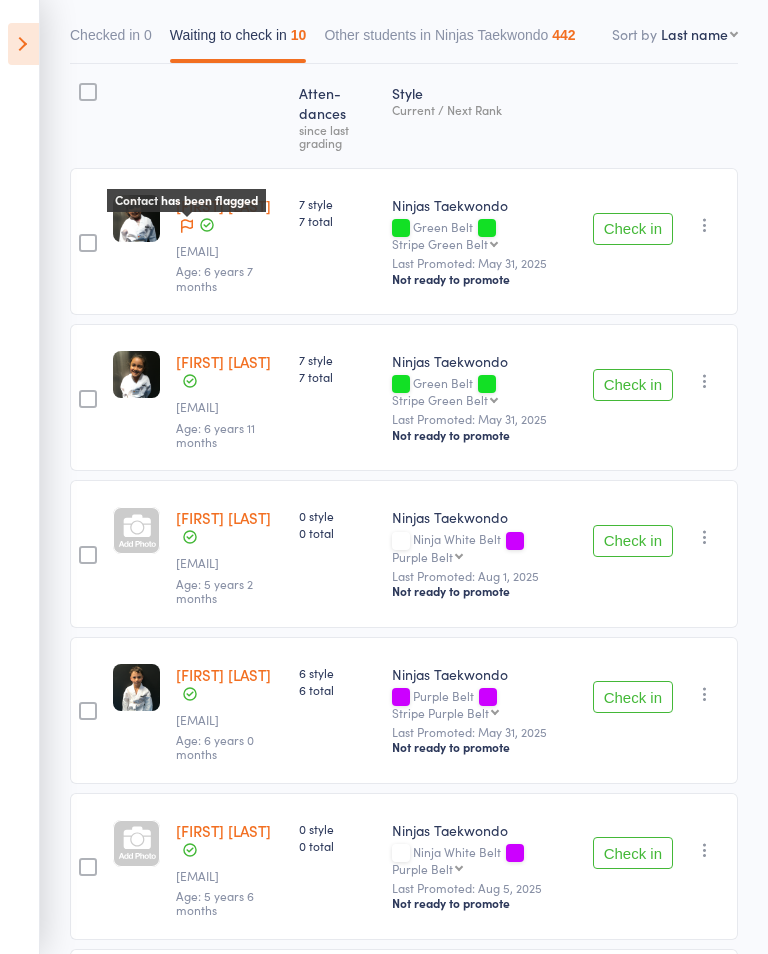 click at bounding box center (187, 227) 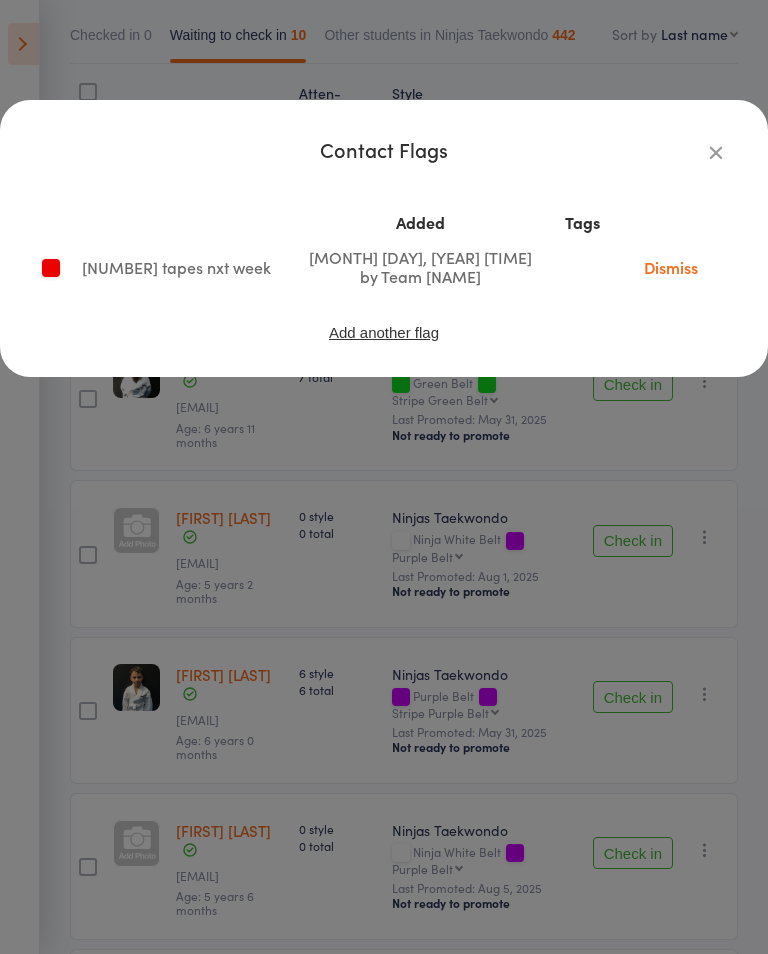 click on "Dismiss" at bounding box center [671, 267] 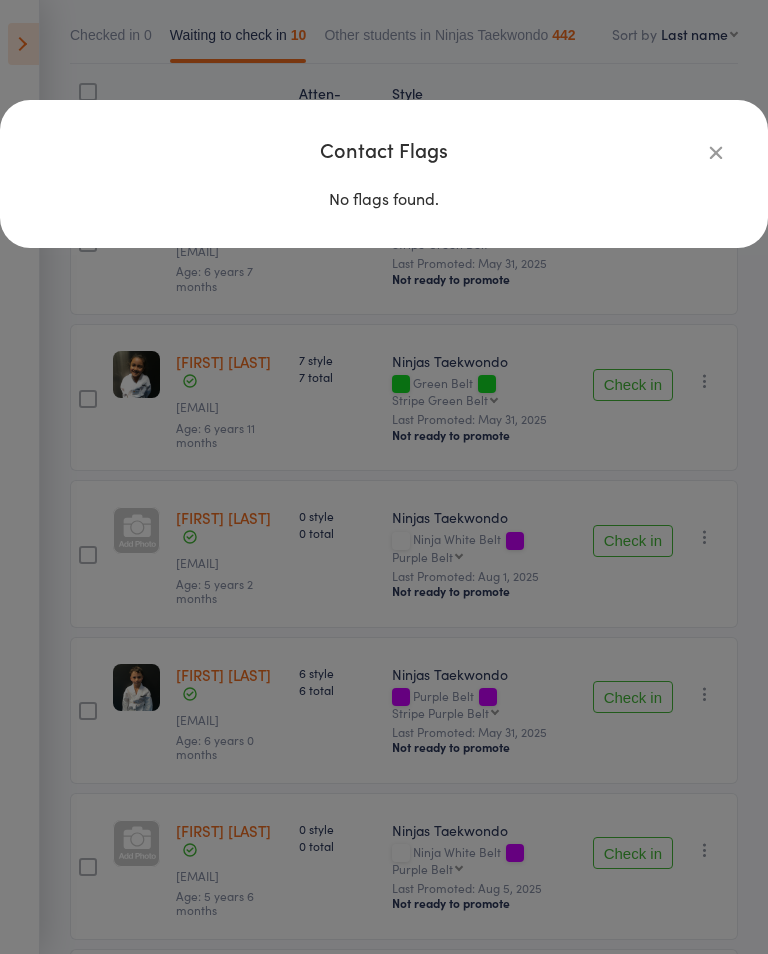 click at bounding box center (716, 152) 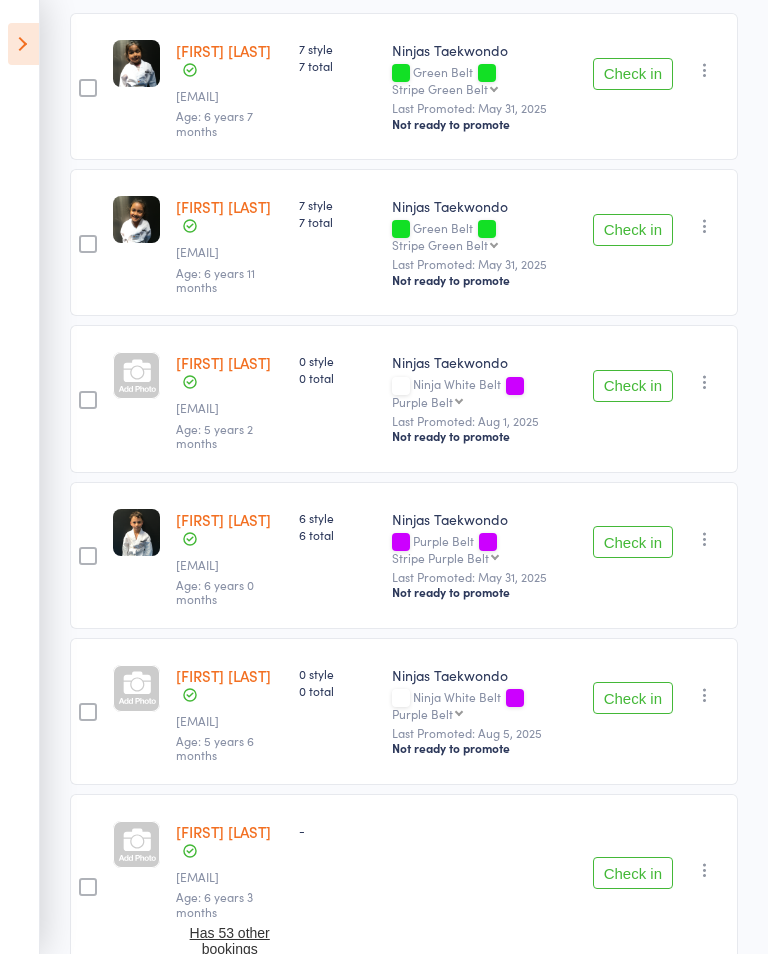 scroll, scrollTop: 430, scrollLeft: 0, axis: vertical 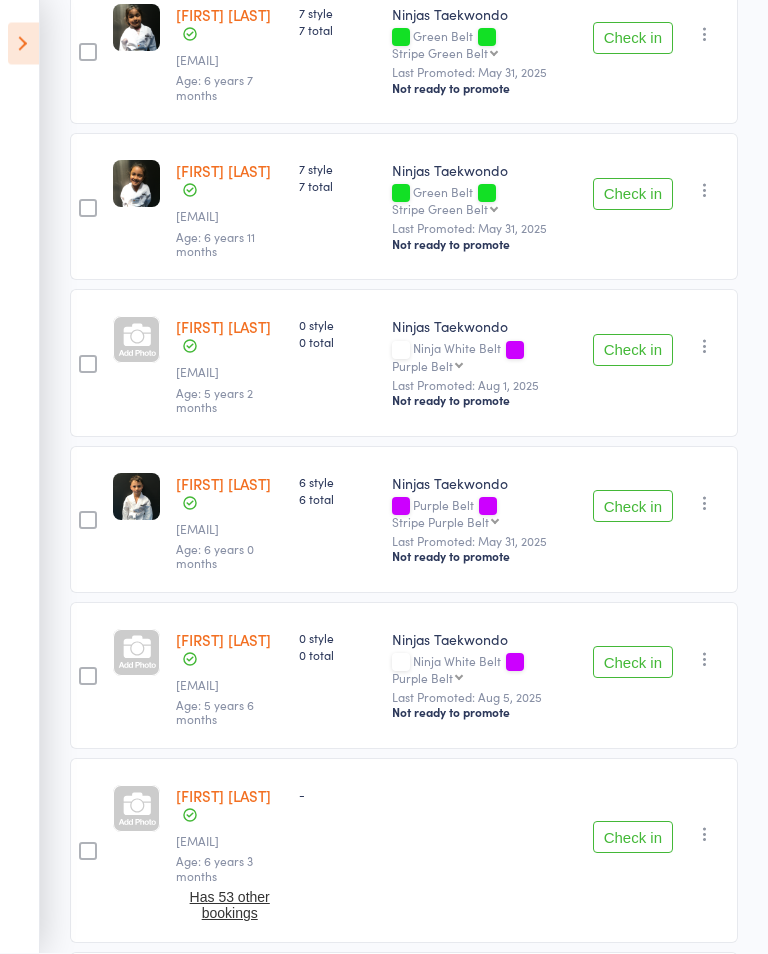 click at bounding box center (136, 340) 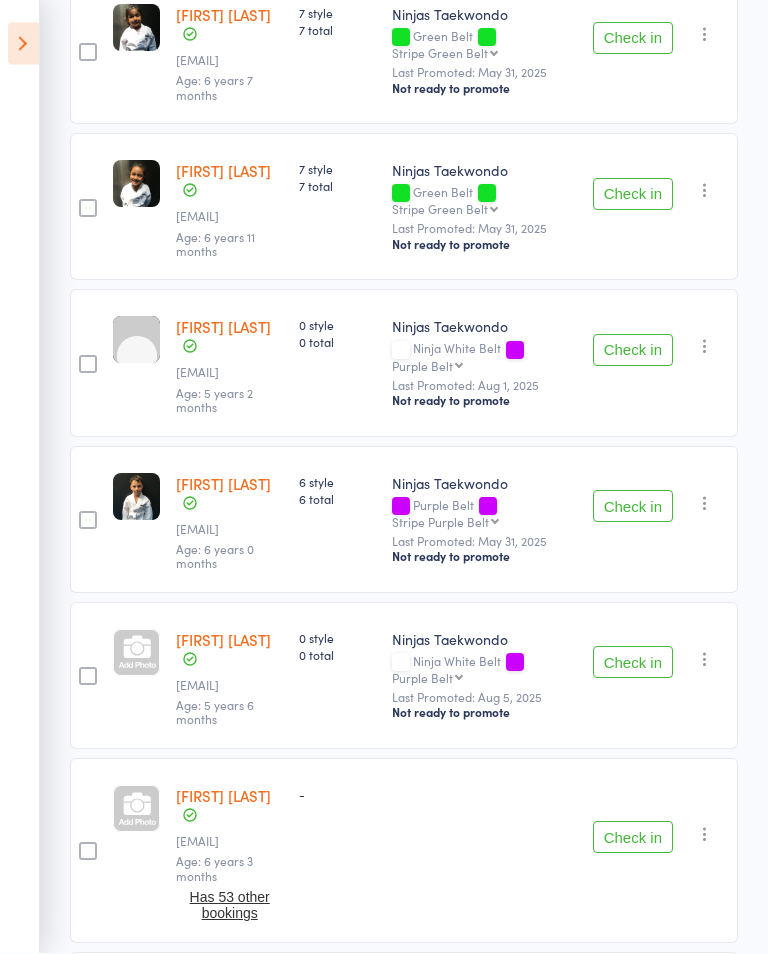 scroll, scrollTop: 431, scrollLeft: 0, axis: vertical 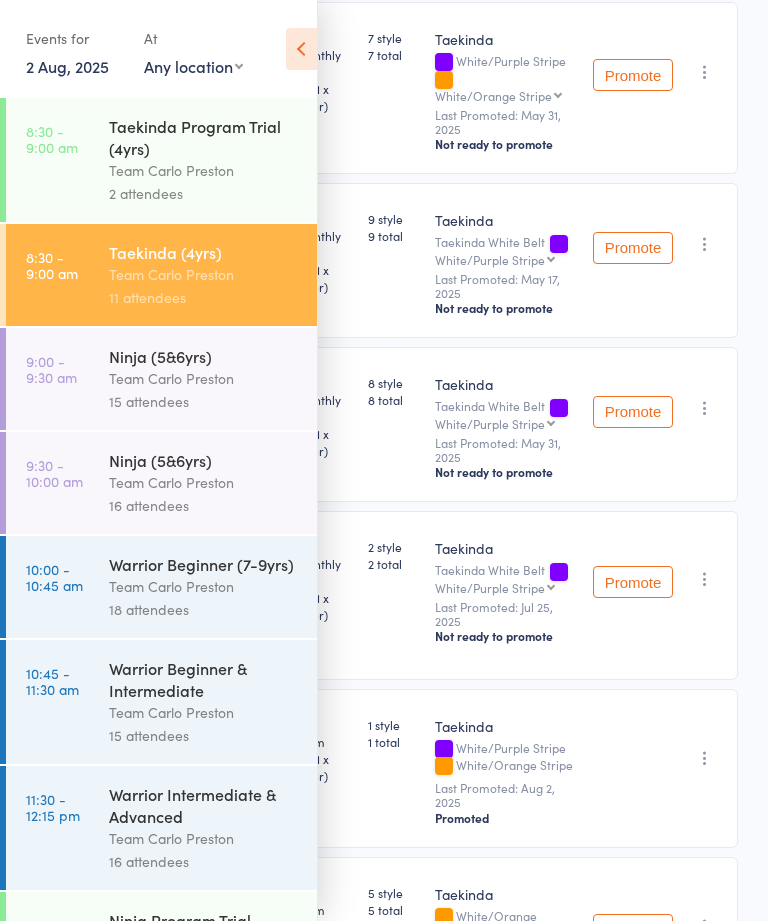 click at bounding box center [301, 49] 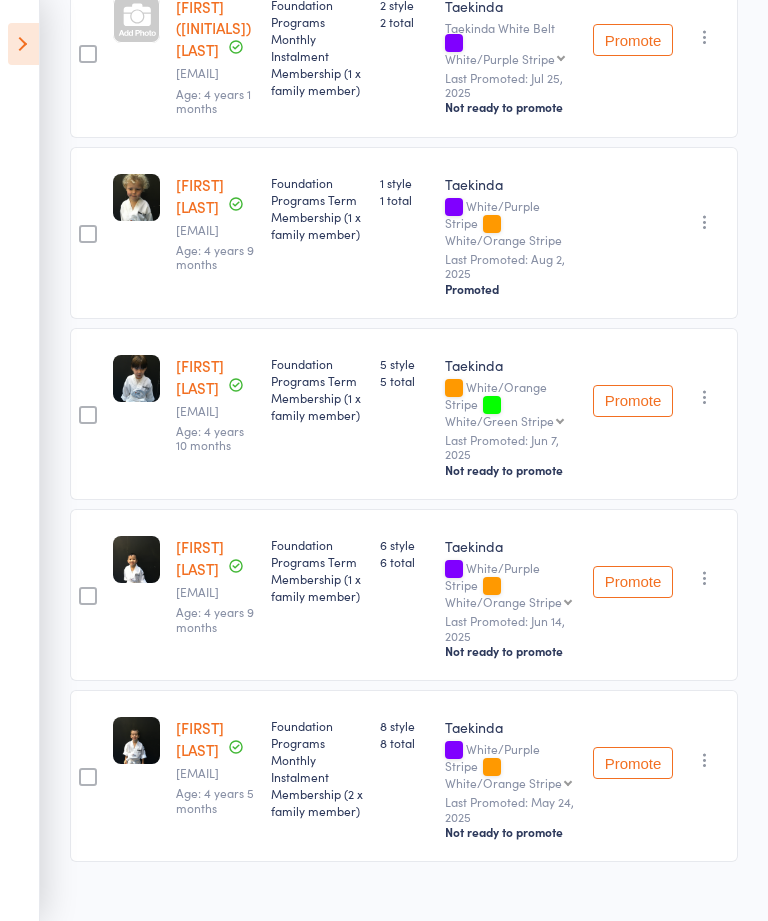 scroll, scrollTop: 863, scrollLeft: 0, axis: vertical 